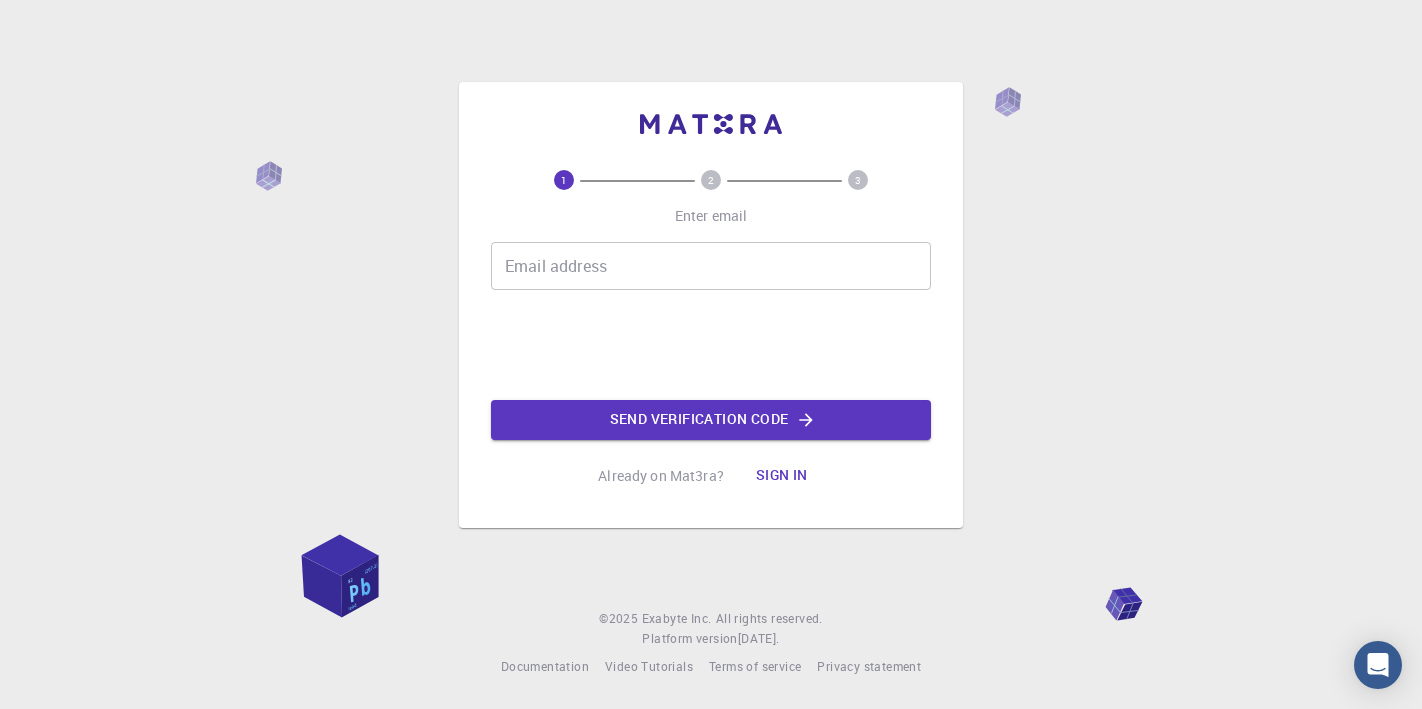 scroll, scrollTop: 0, scrollLeft: 0, axis: both 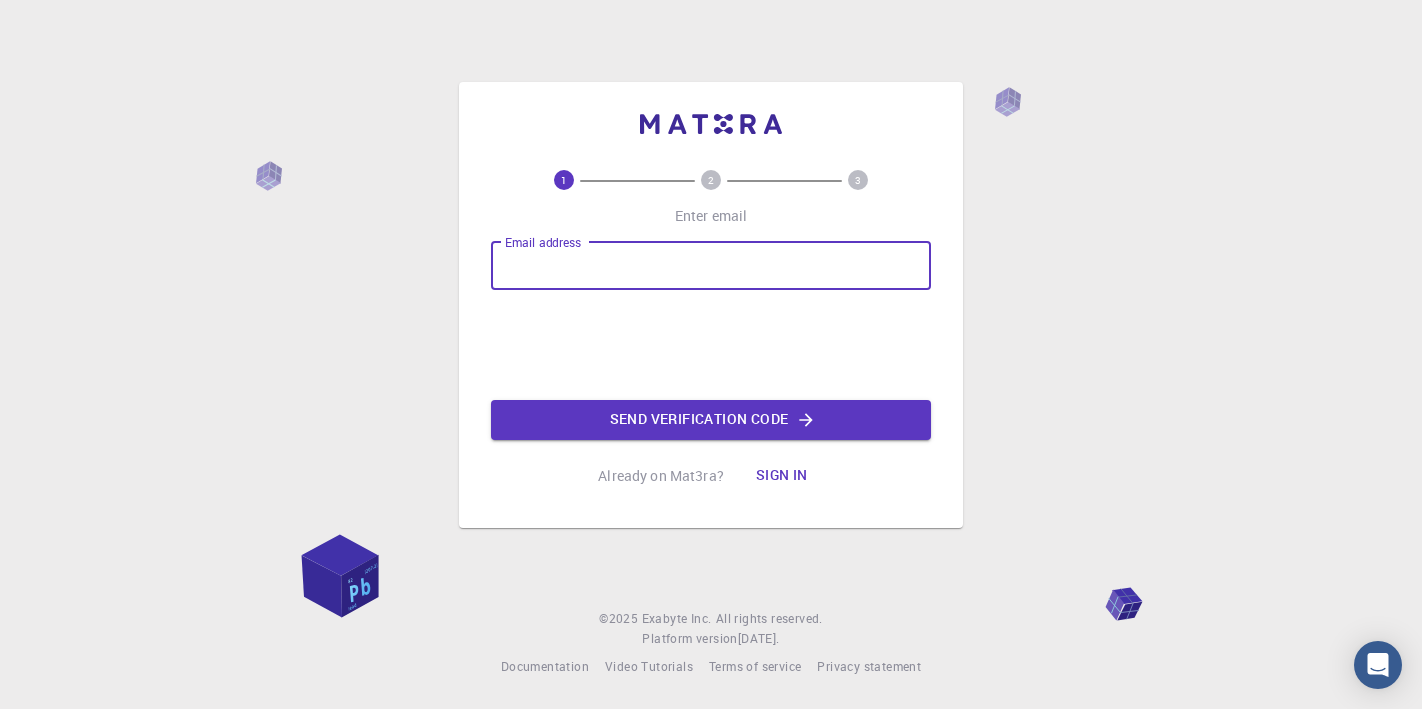 click on "Email address" at bounding box center [711, 266] 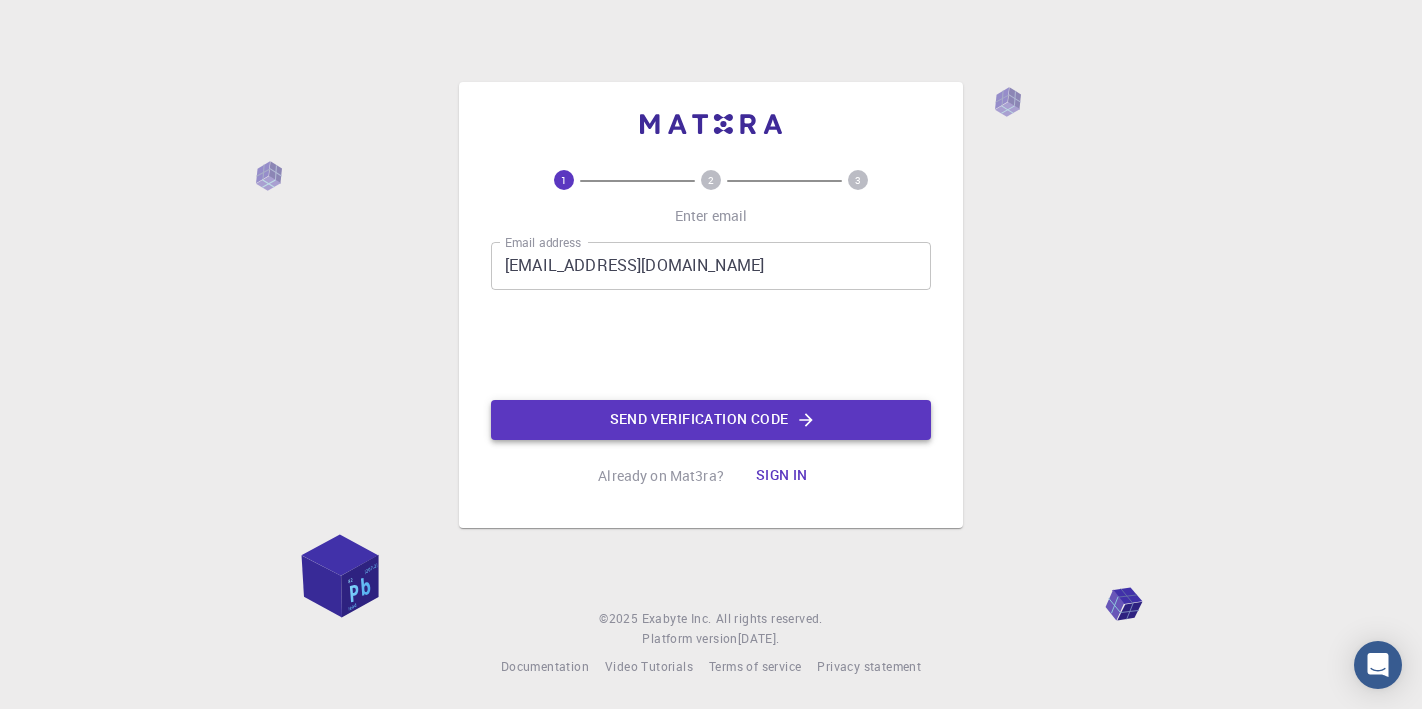 click on "Send verification code" 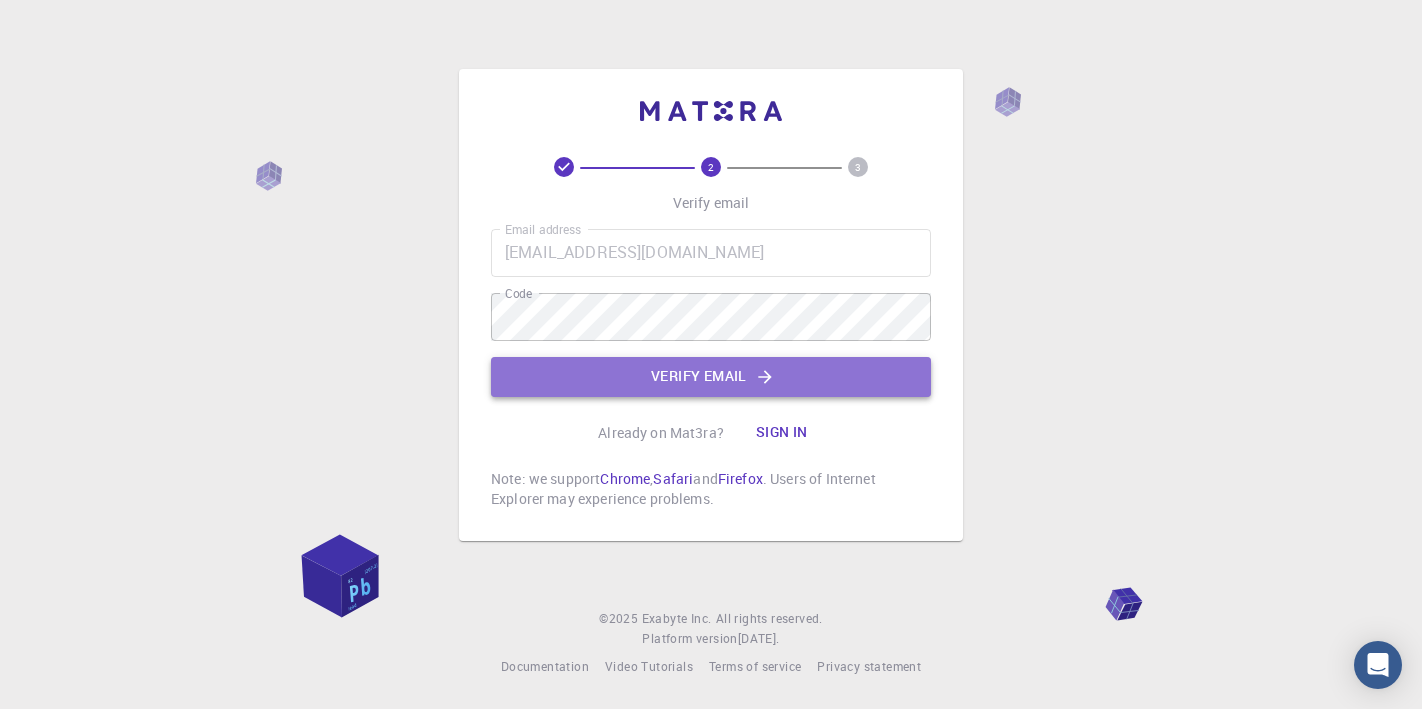 click on "Verify email" 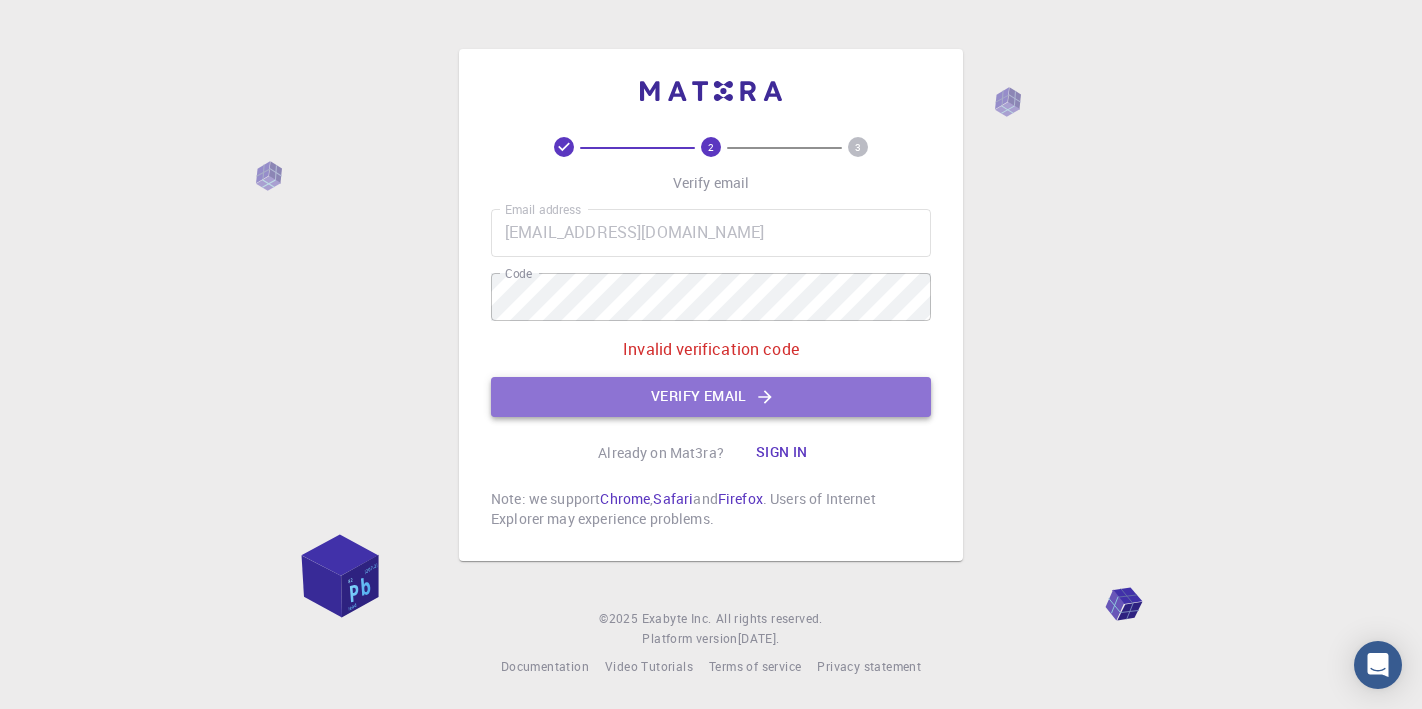 click 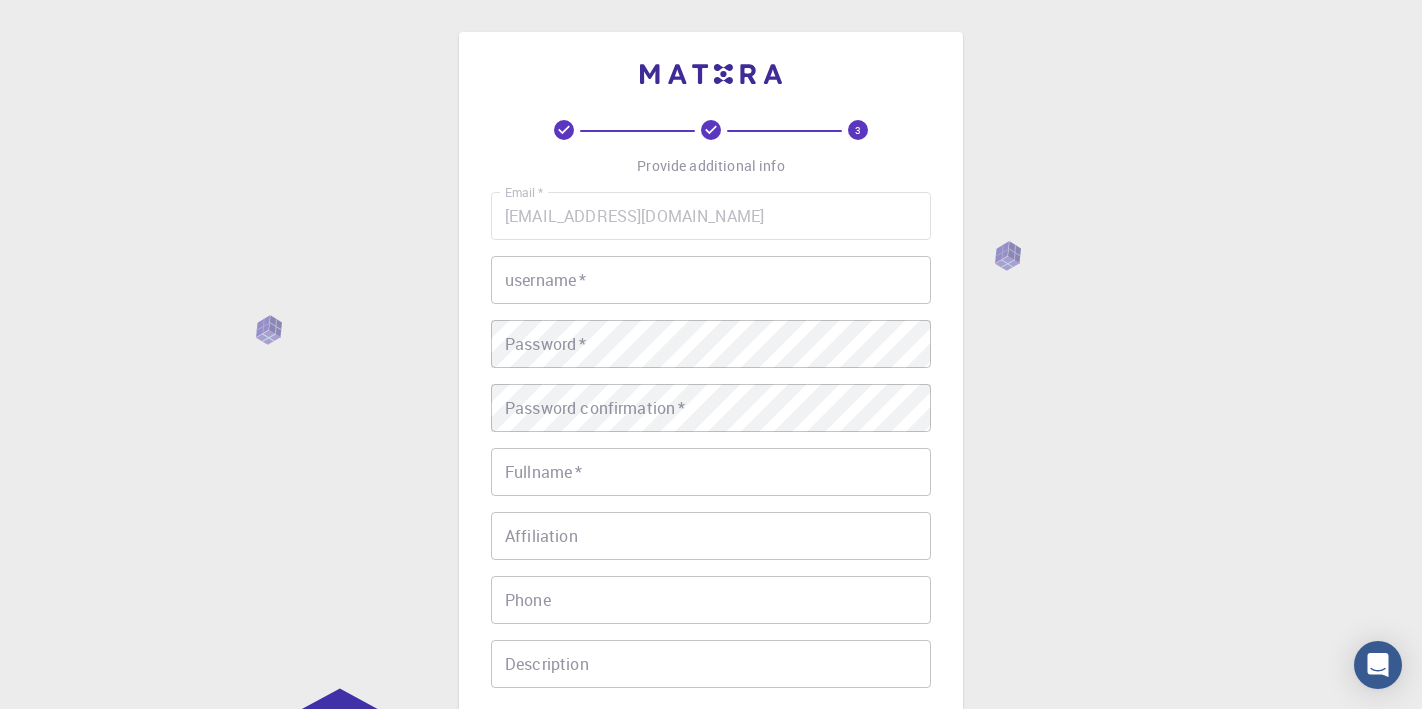 click on "username   *" at bounding box center [711, 280] 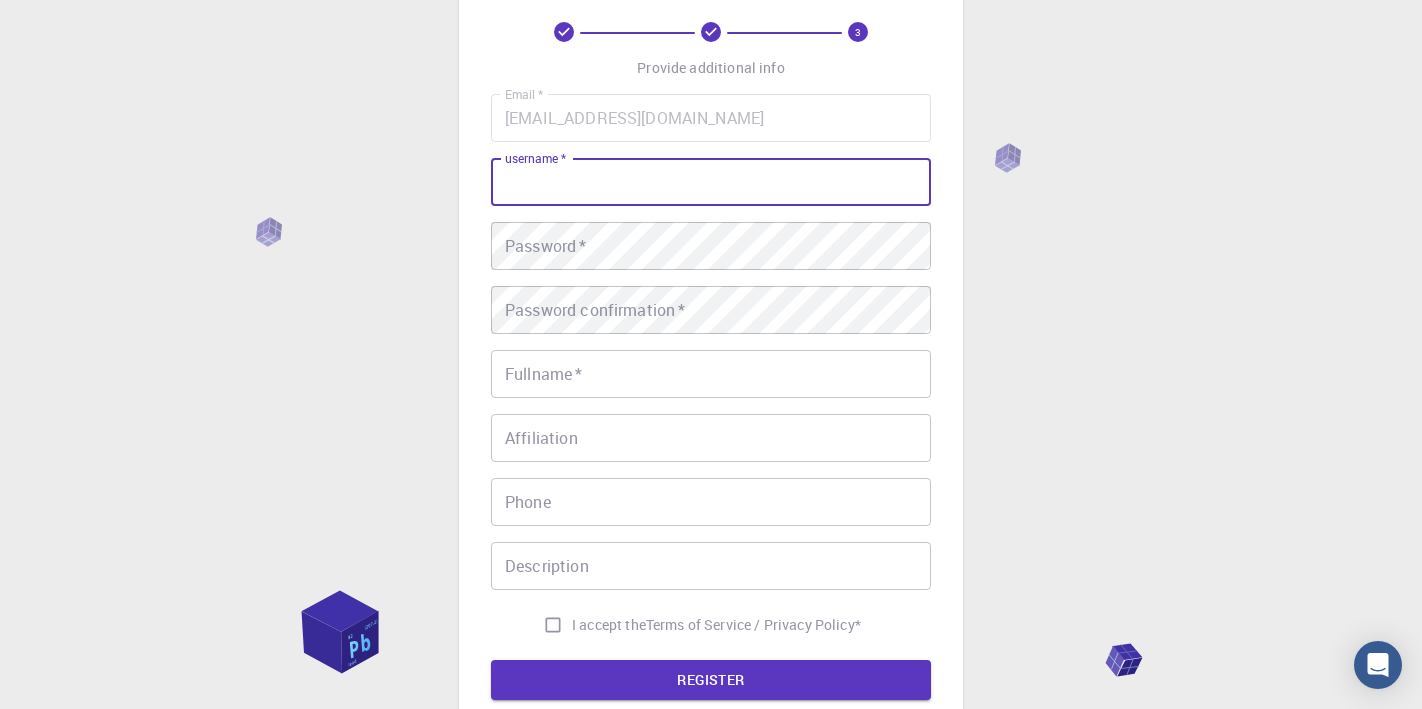 scroll, scrollTop: 103, scrollLeft: 0, axis: vertical 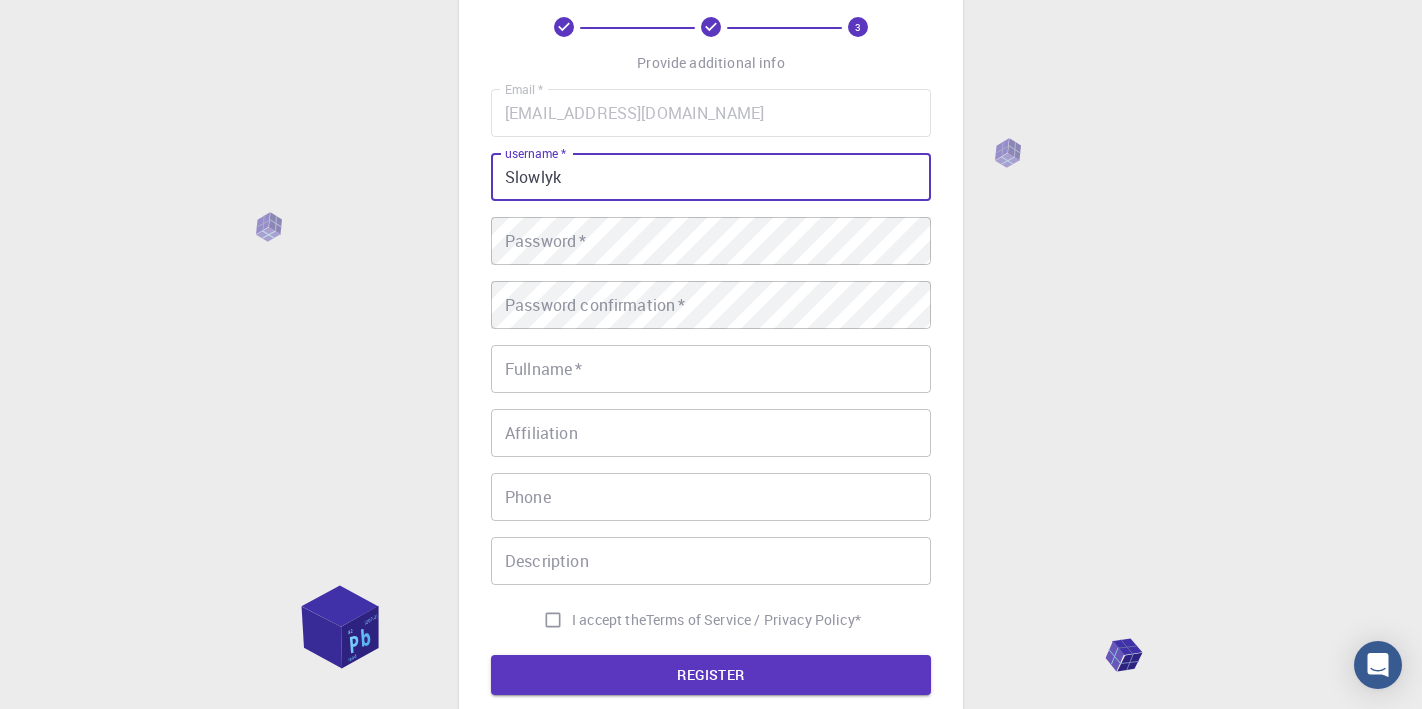 type on "Slowlyk" 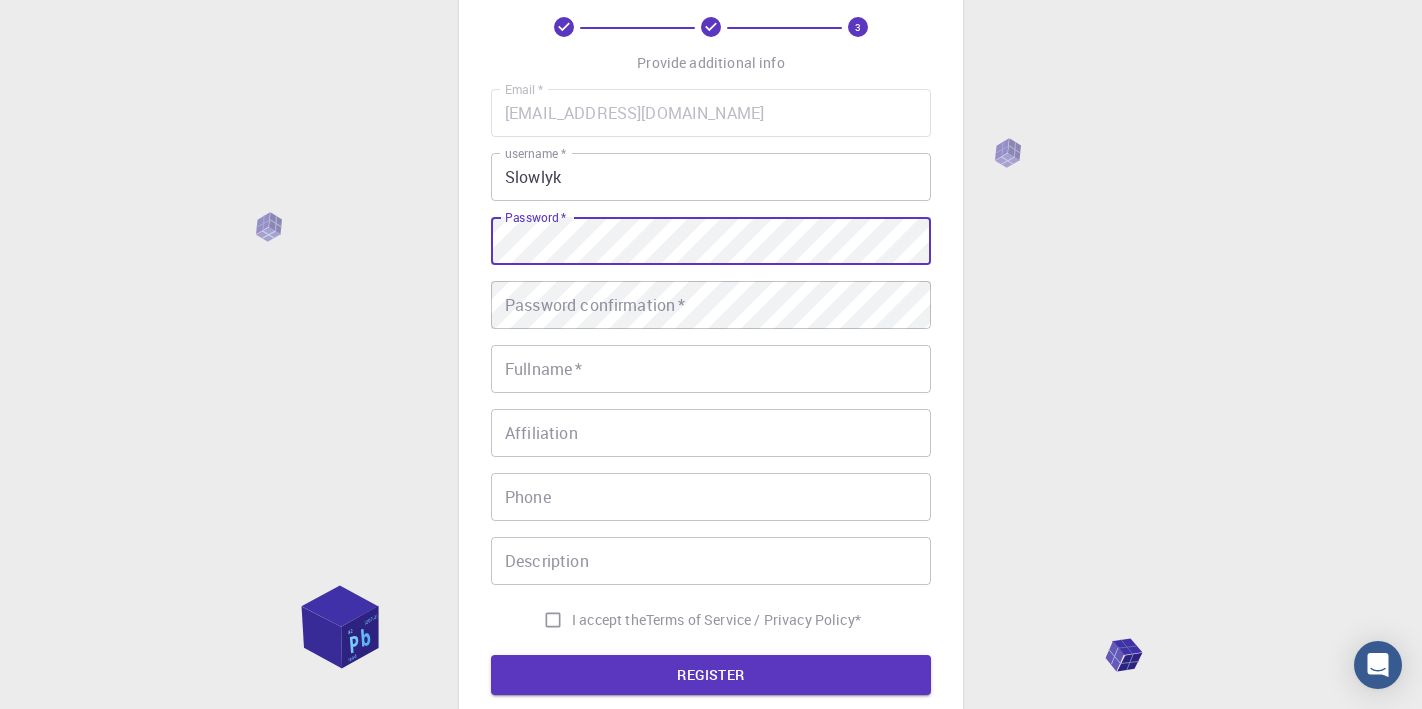click on "Email   * [EMAIL_ADDRESS][DOMAIN_NAME] Email   * username   * Slowlyk username   * Password   * Password   * Password confirmation   * Password confirmation   * Fullname   * Fullname   * Affiliation Affiliation Phone Phone Description Description I accept the  Terms of Service / Privacy Policy  *" at bounding box center (711, 364) 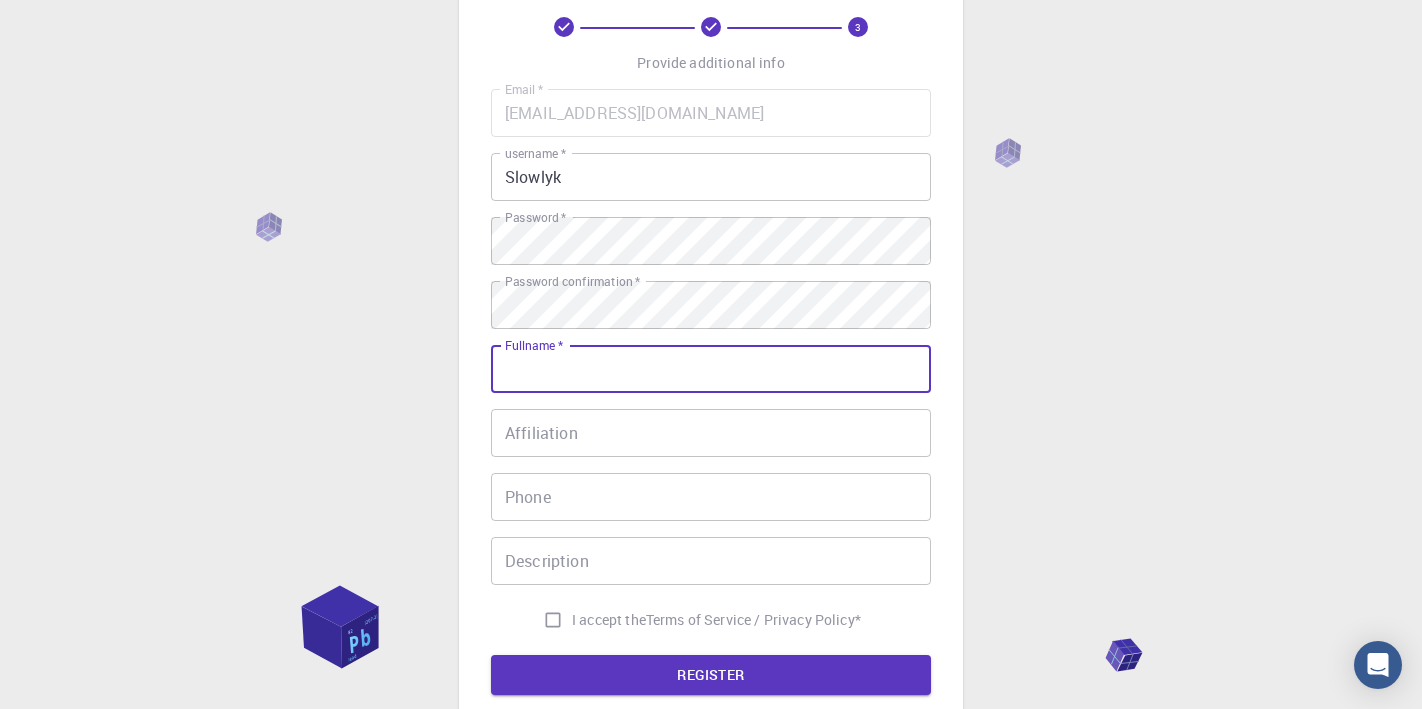 click on "Fullname   *" at bounding box center (711, 369) 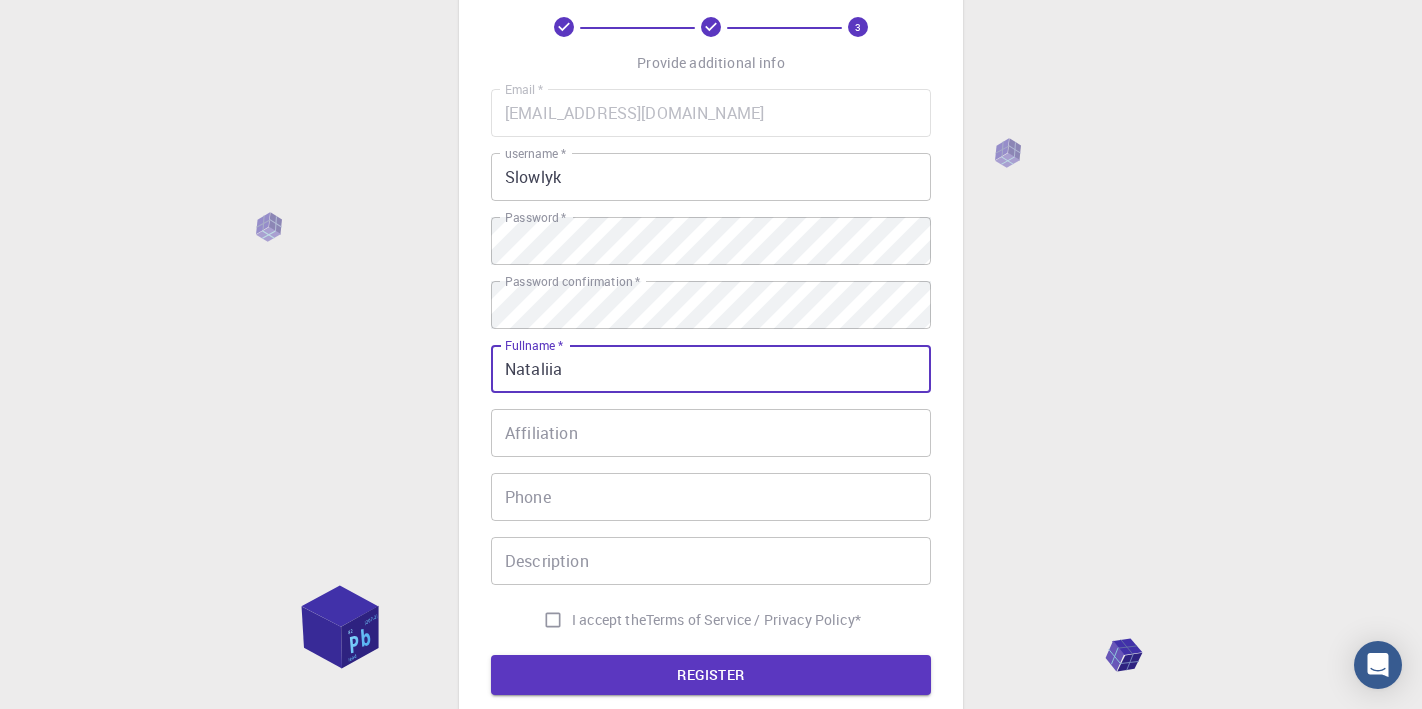 type on "Nataliia" 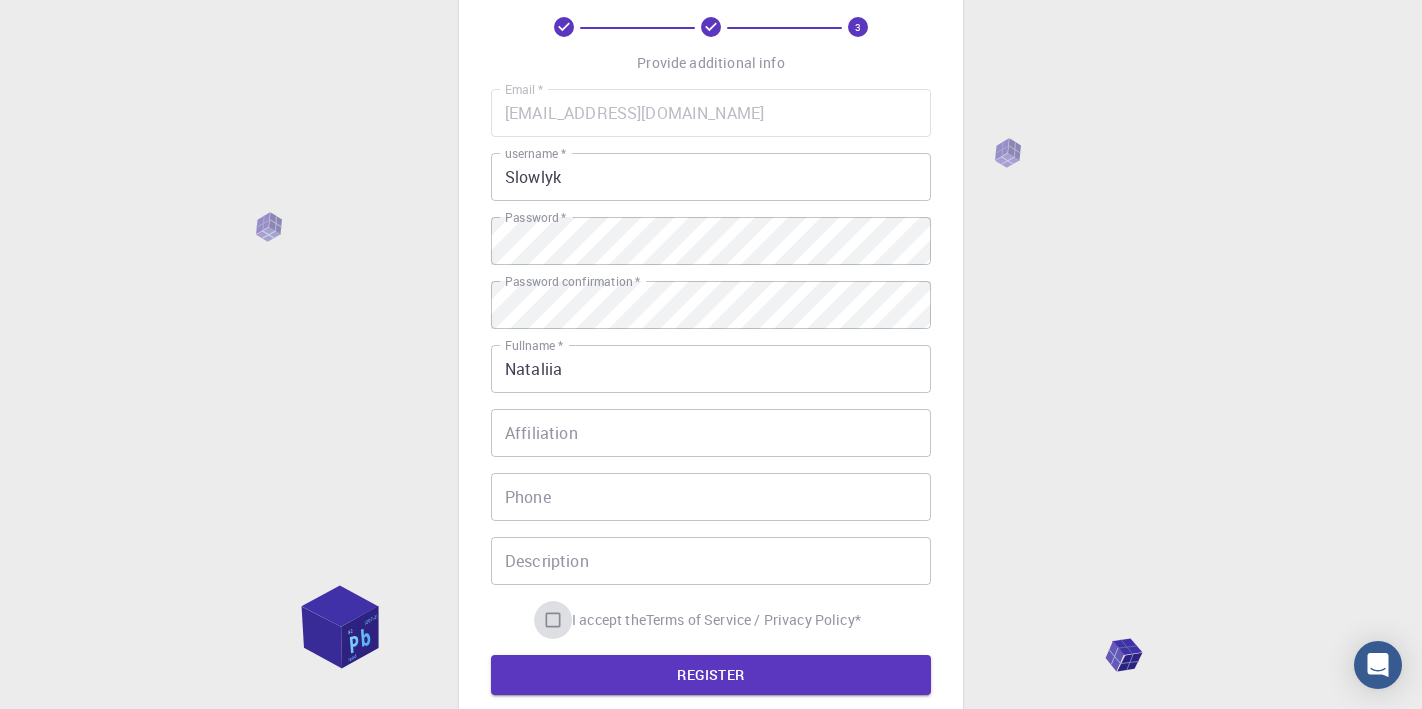 click on "I accept the  Terms of Service / Privacy Policy  *" at bounding box center (553, 620) 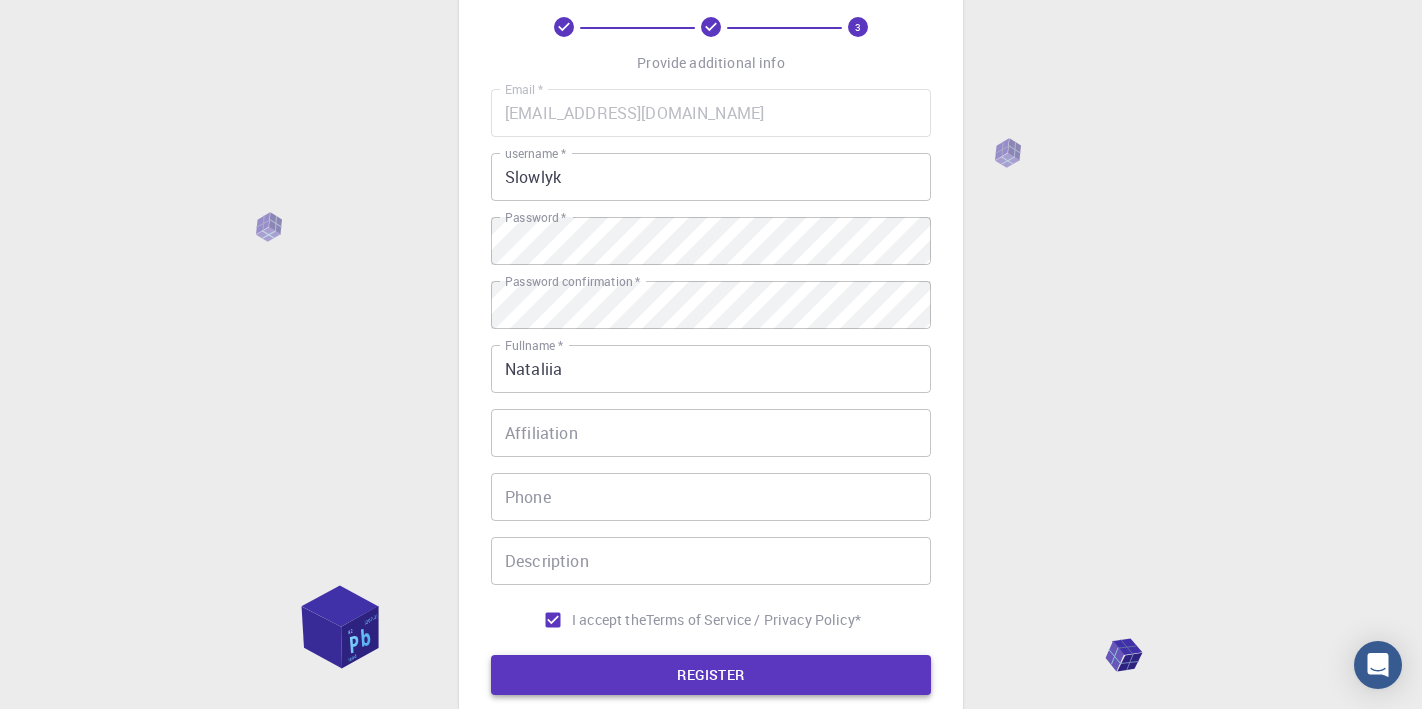 click on "REGISTER" at bounding box center (711, 675) 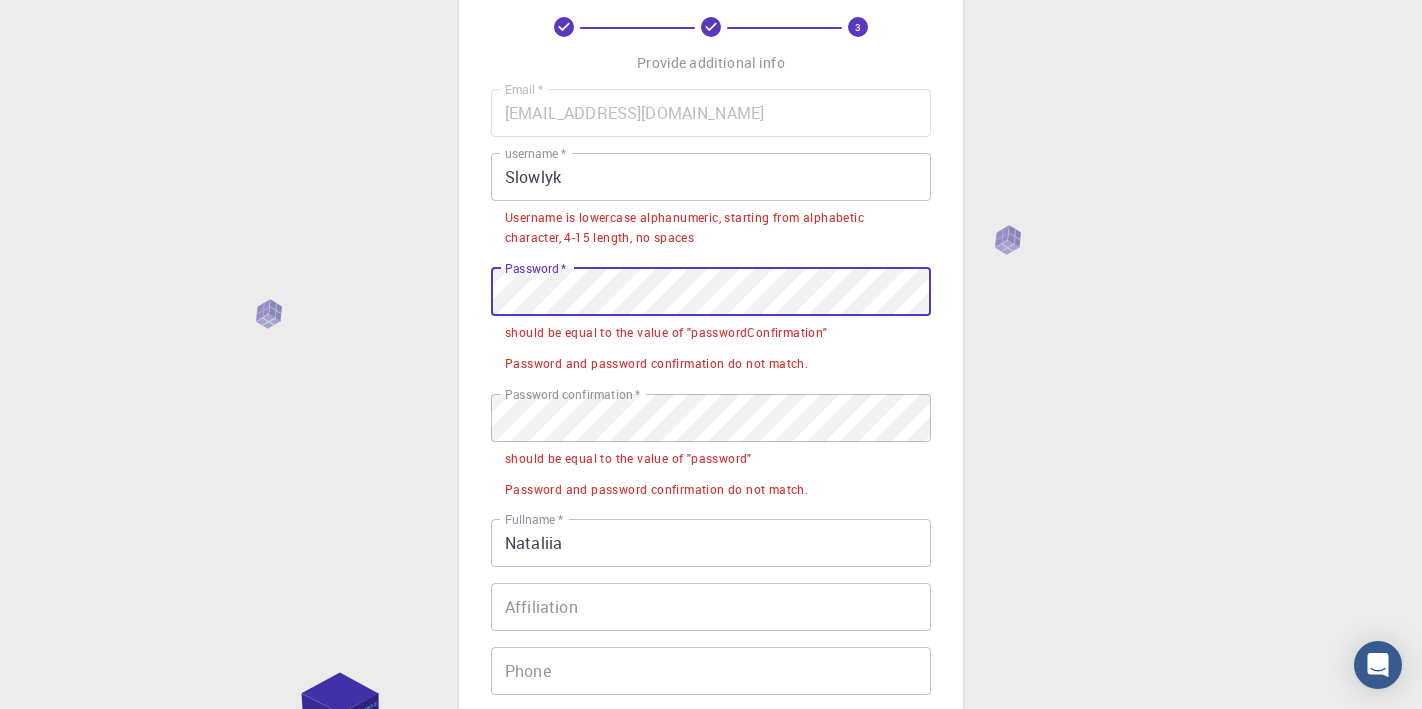 click on "3 Provide additional info Email   * [EMAIL_ADDRESS][DOMAIN_NAME] Email   * username   * Slowlyk username   * Username is lowercase alphanumeric, starting from alphabetic character, 4-15 length, no spaces Password   * Password   * should be equal to the value of "passwordConfirmation" Password and password confirmation do not match. Password confirmation   * Password confirmation   * should be equal to the value of "password" Password and password confirmation do not match. Fullname   * [PERSON_NAME] Fullname   * Affiliation Affiliation Phone Phone Description Description I accept the  Terms of Service / Privacy Policy  * REGISTER Already on Mat3ra? Sign in" at bounding box center [711, 443] 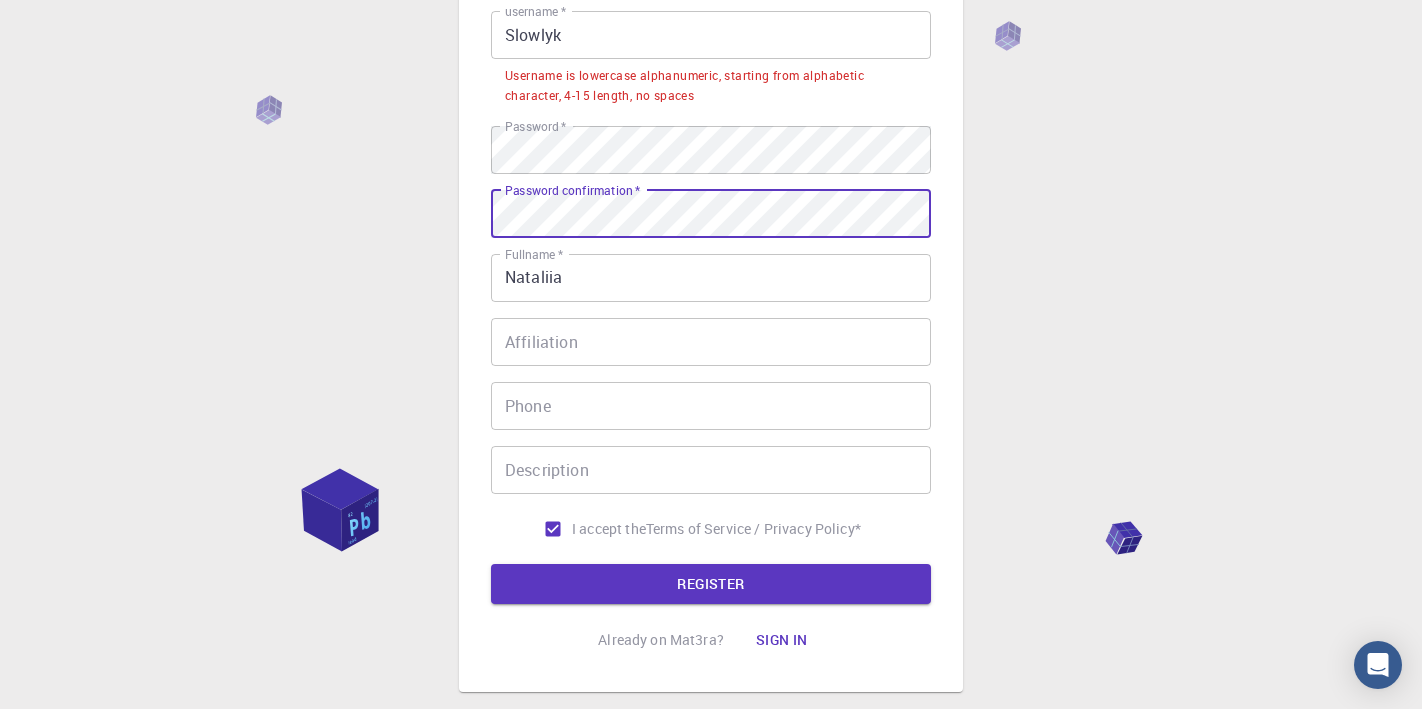 scroll, scrollTop: 285, scrollLeft: 0, axis: vertical 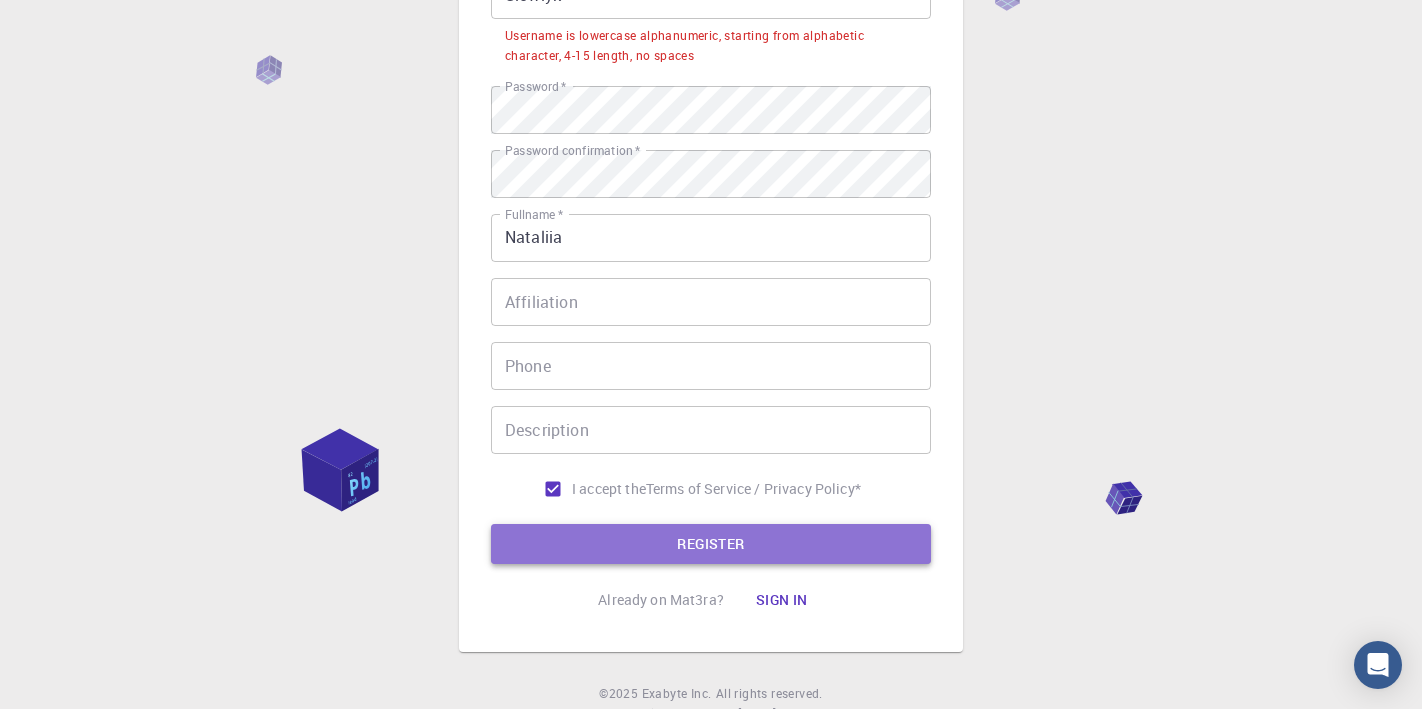 click on "REGISTER" at bounding box center (711, 544) 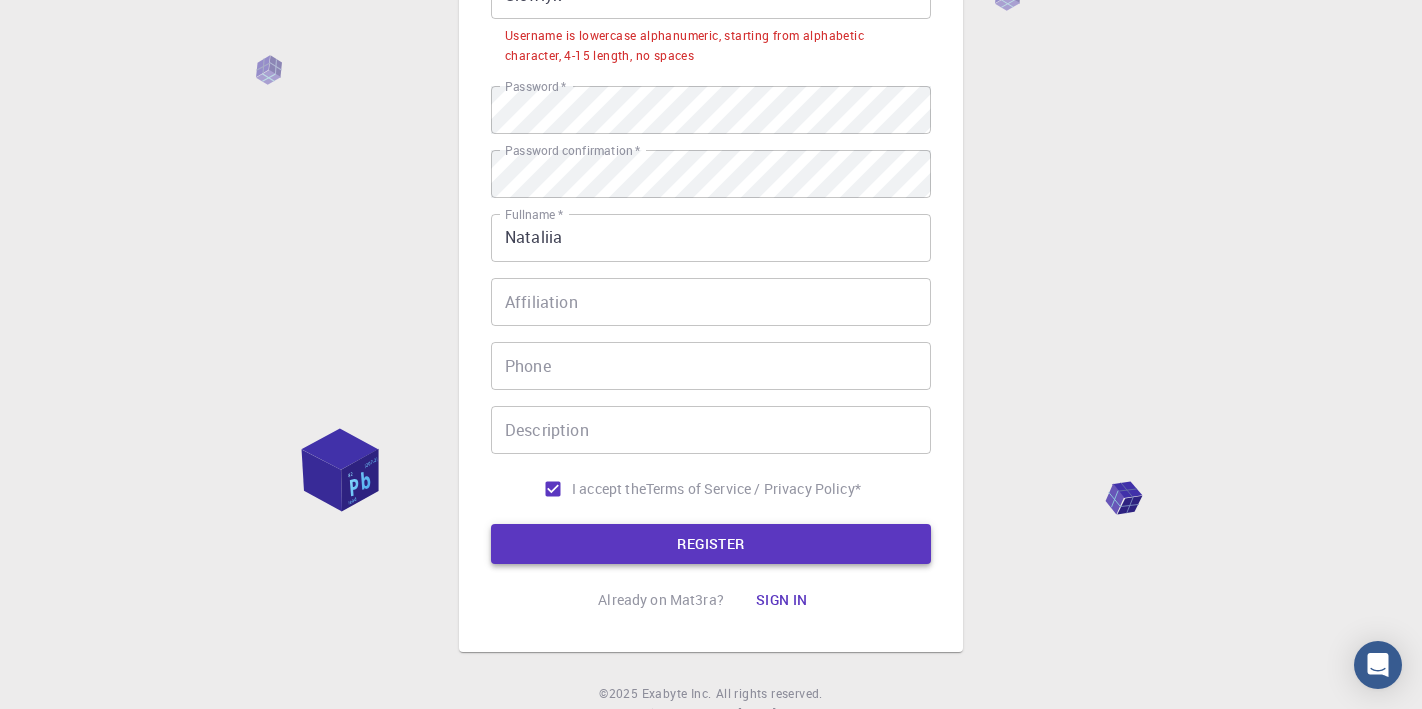 click on "REGISTER" at bounding box center [711, 544] 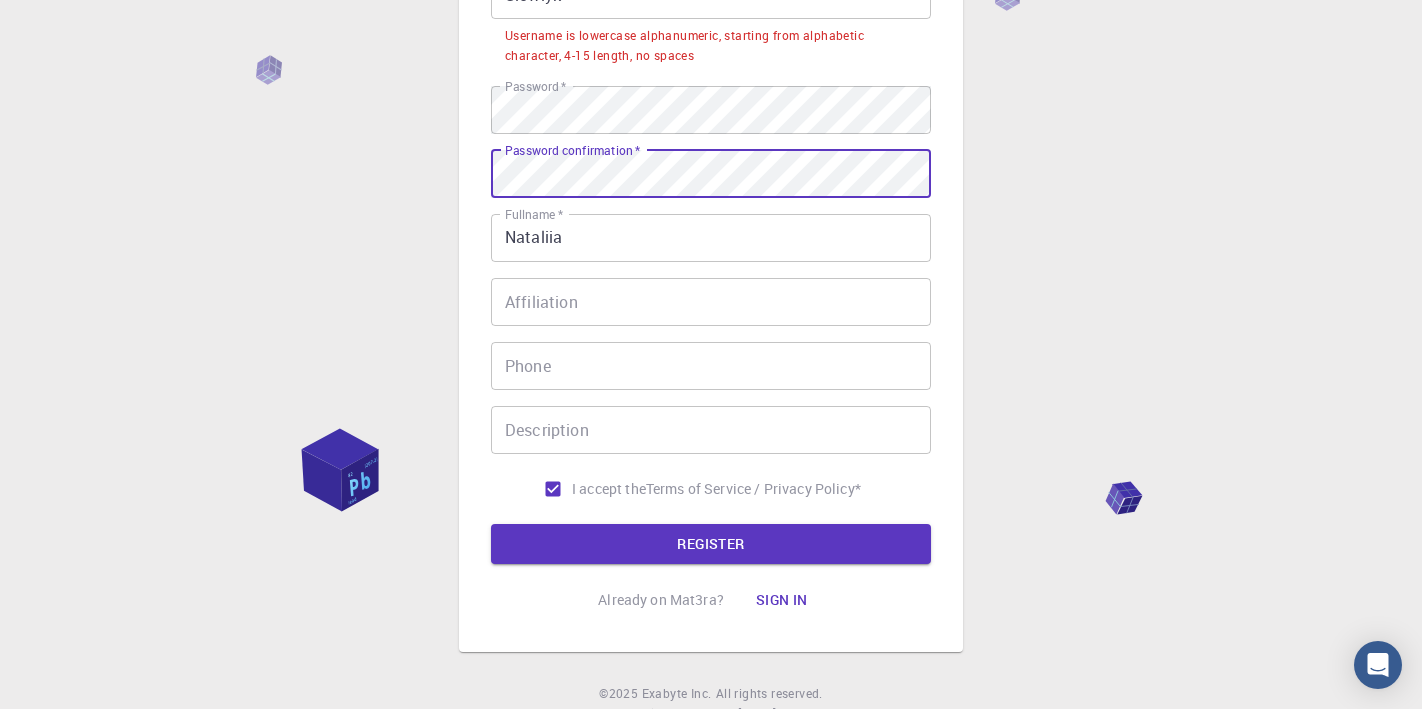 click on "3 Provide additional info Email   * [EMAIL_ADDRESS][DOMAIN_NAME] Email   * username   * Slowlyk username   * Username is lowercase alphanumeric, starting from alphabetic character, 4-15 length, no spaces Password   * Password   * Password confirmation   * Password confirmation   * Fullname   * [PERSON_NAME] Fullname   * Affiliation Affiliation Phone Phone Description Description I accept the  Terms of Service / Privacy Policy  * REGISTER Already on Mat3ra? Sign in ©  2025   Exabyte Inc.   All rights reserved. Platform version  [DATE] . Documentation Video Tutorials Terms of service Privacy statement" at bounding box center [711, 249] 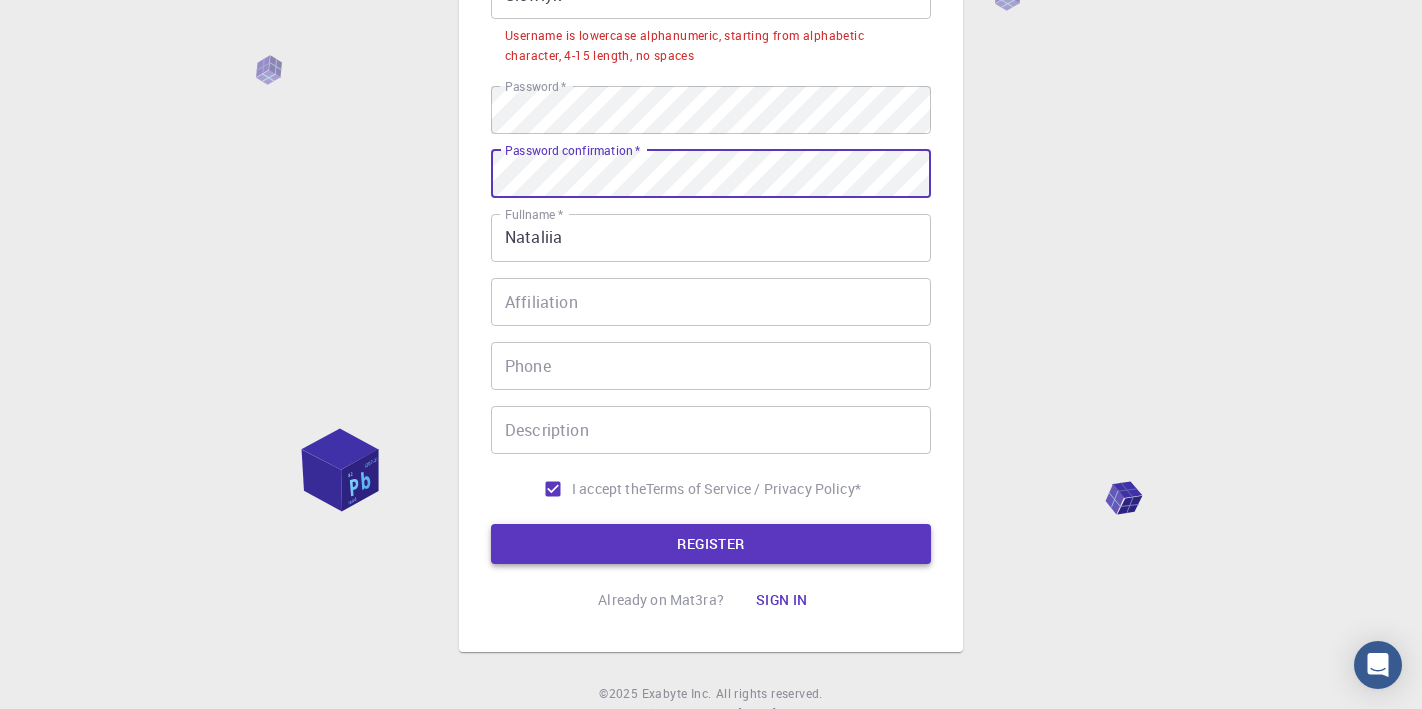 click on "REGISTER" at bounding box center [711, 544] 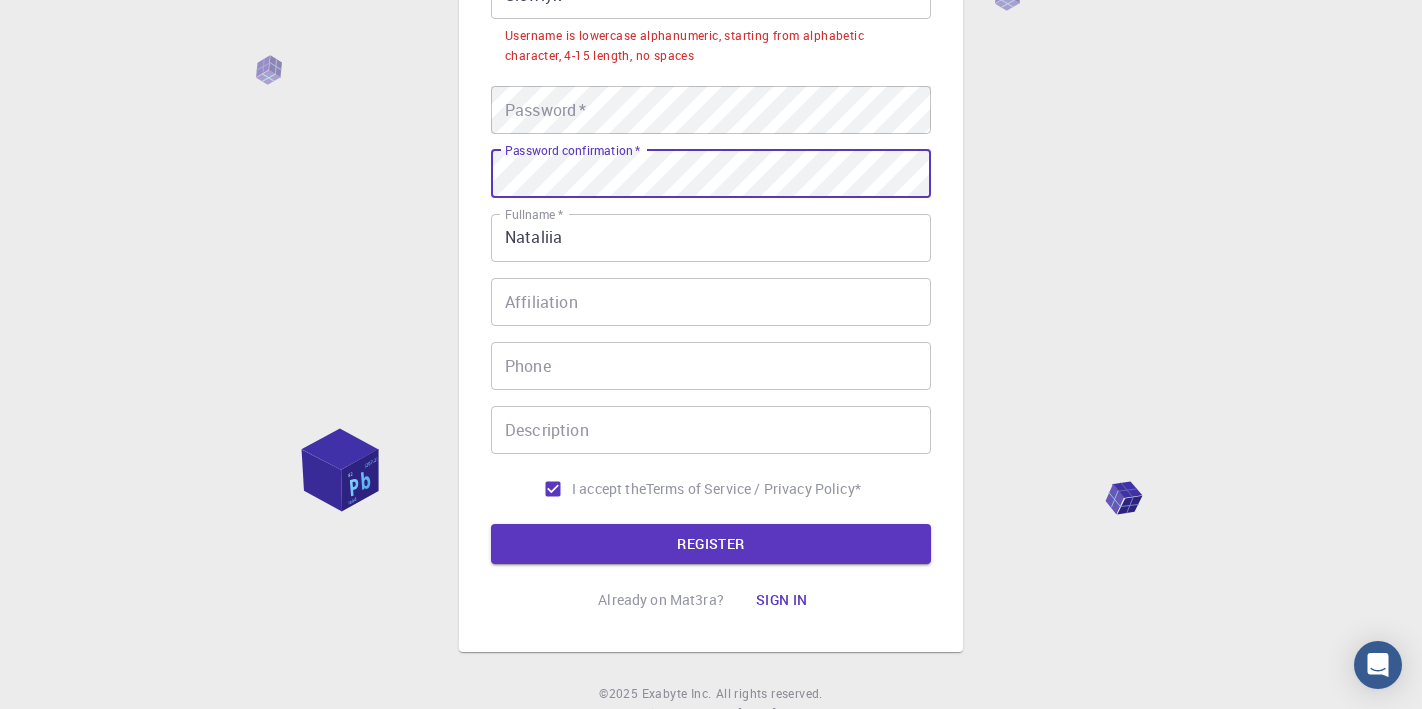 click on "3 Provide additional info Email   * [EMAIL_ADDRESS][DOMAIN_NAME] Email   * username   * Slowlyk username   * Username is lowercase alphanumeric, starting from alphabetic character, 4-15 length, no spaces Password   * Password   * Password confirmation   * Password confirmation   * Fullname   * [PERSON_NAME] Fullname   * Affiliation Affiliation Phone Phone Description Description I accept the  Terms of Service / Privacy Policy  * REGISTER Already on Mat3ra? Sign in ©  2025   Exabyte Inc.   All rights reserved. Platform version  [DATE] . Documentation Video Tutorials Terms of service Privacy statement" at bounding box center [711, 249] 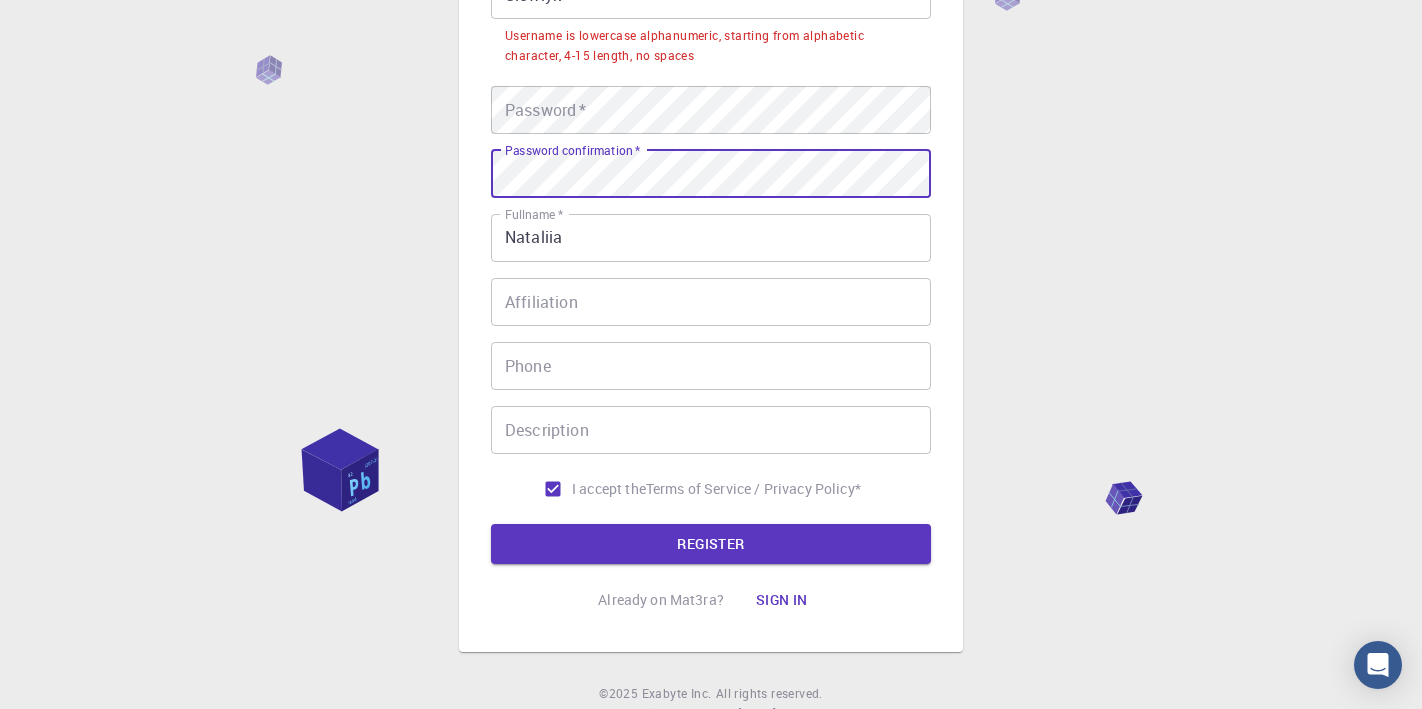 click on "Password   * Password   *" at bounding box center [711, 110] 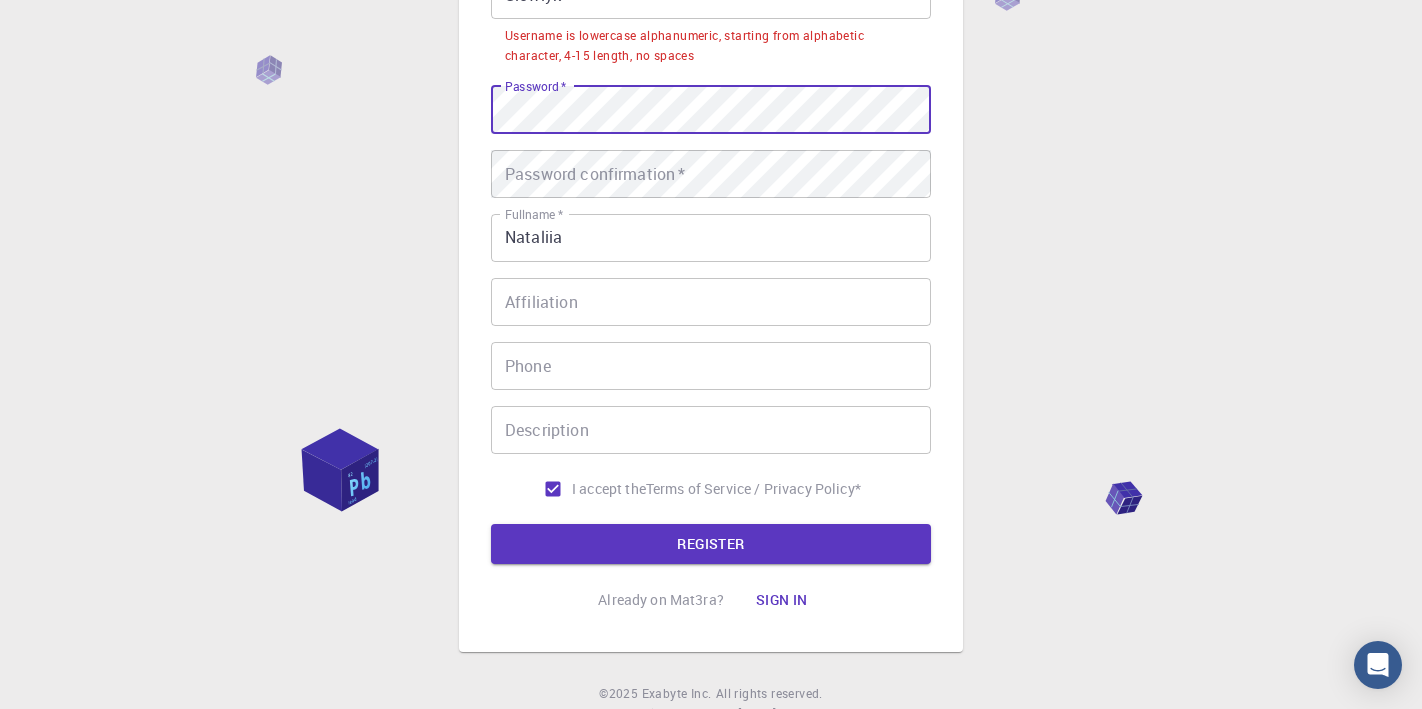 click on "Password confirmation   * Password confirmation   *" at bounding box center [711, 174] 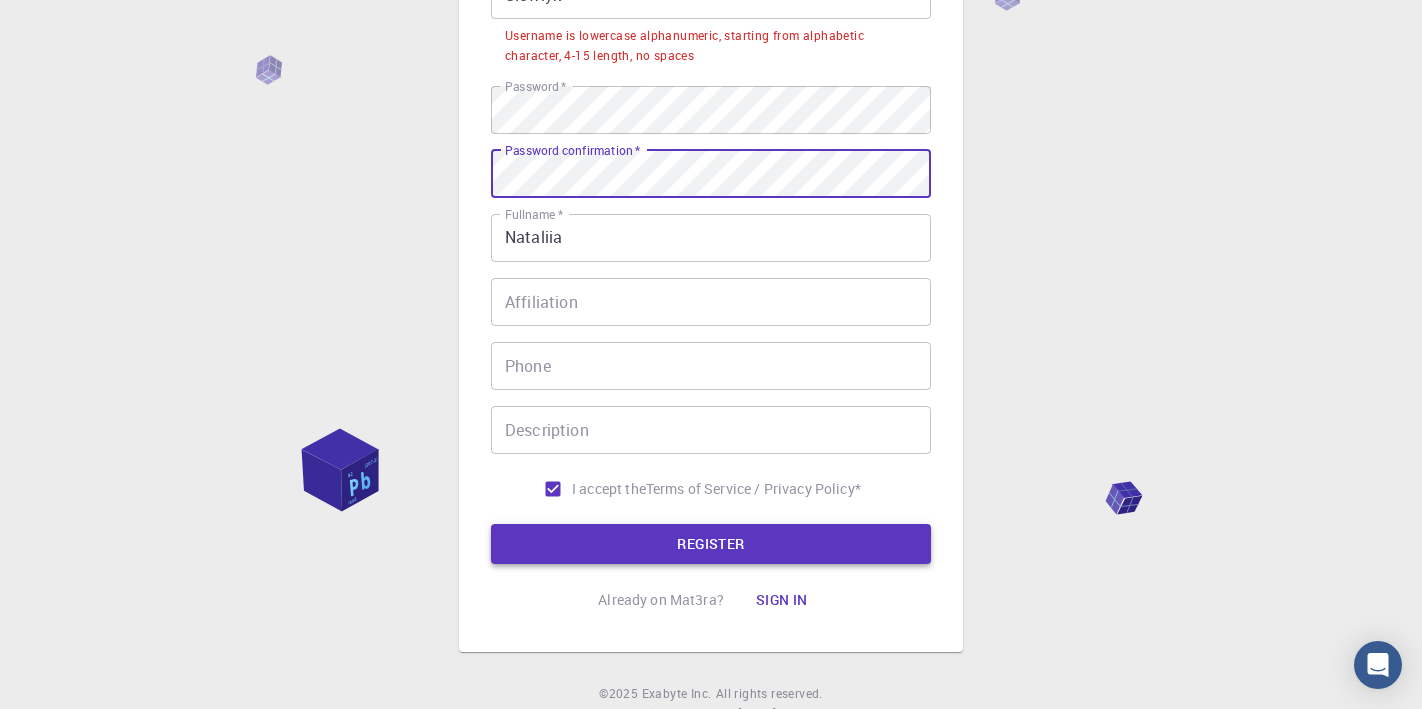 click on "REGISTER" at bounding box center [711, 544] 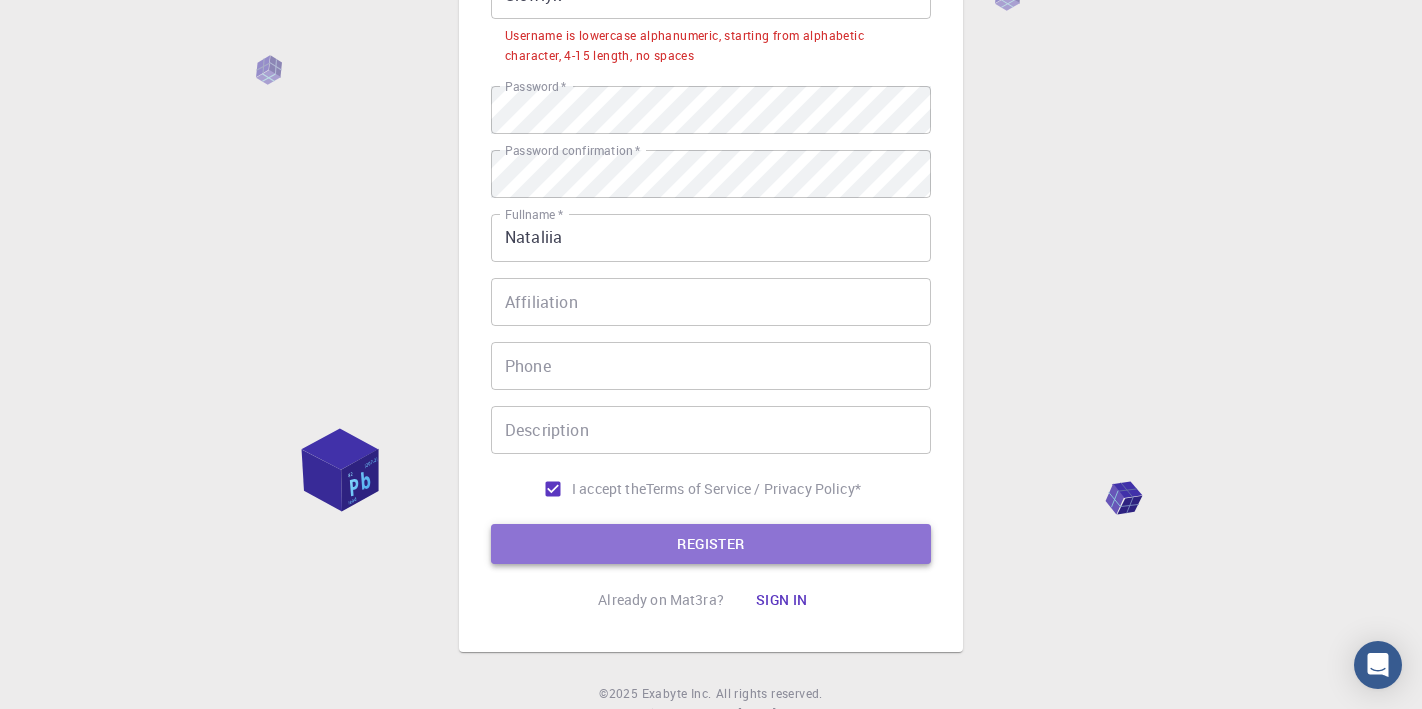 click on "REGISTER" at bounding box center (711, 544) 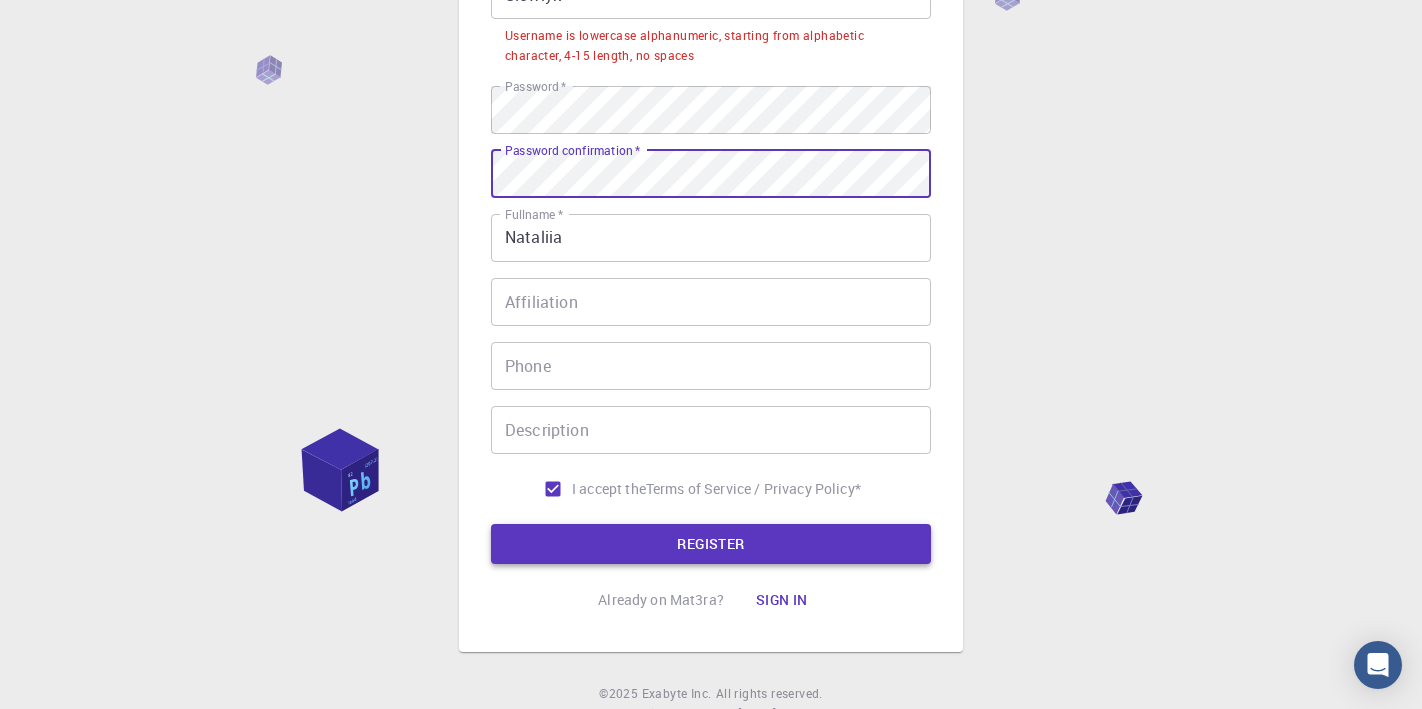 click on "REGISTER" at bounding box center [711, 544] 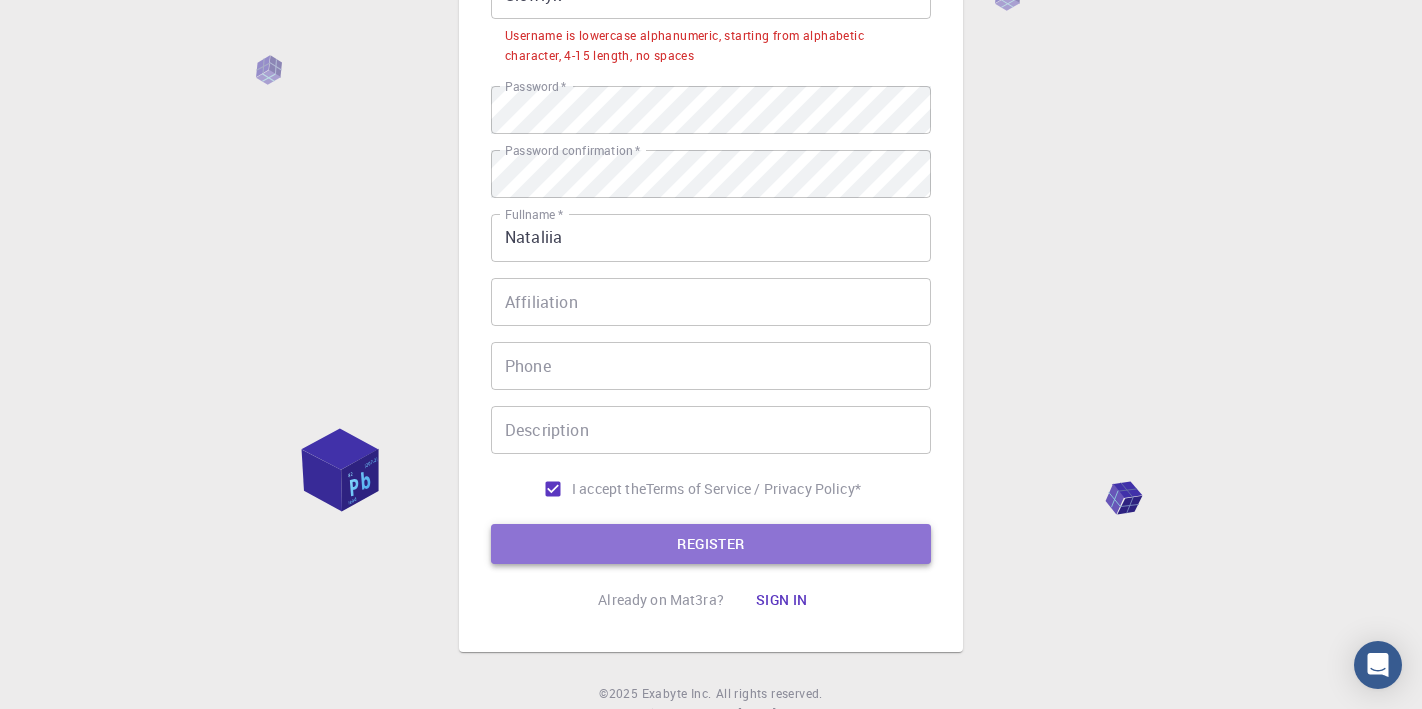 click on "REGISTER" at bounding box center [711, 544] 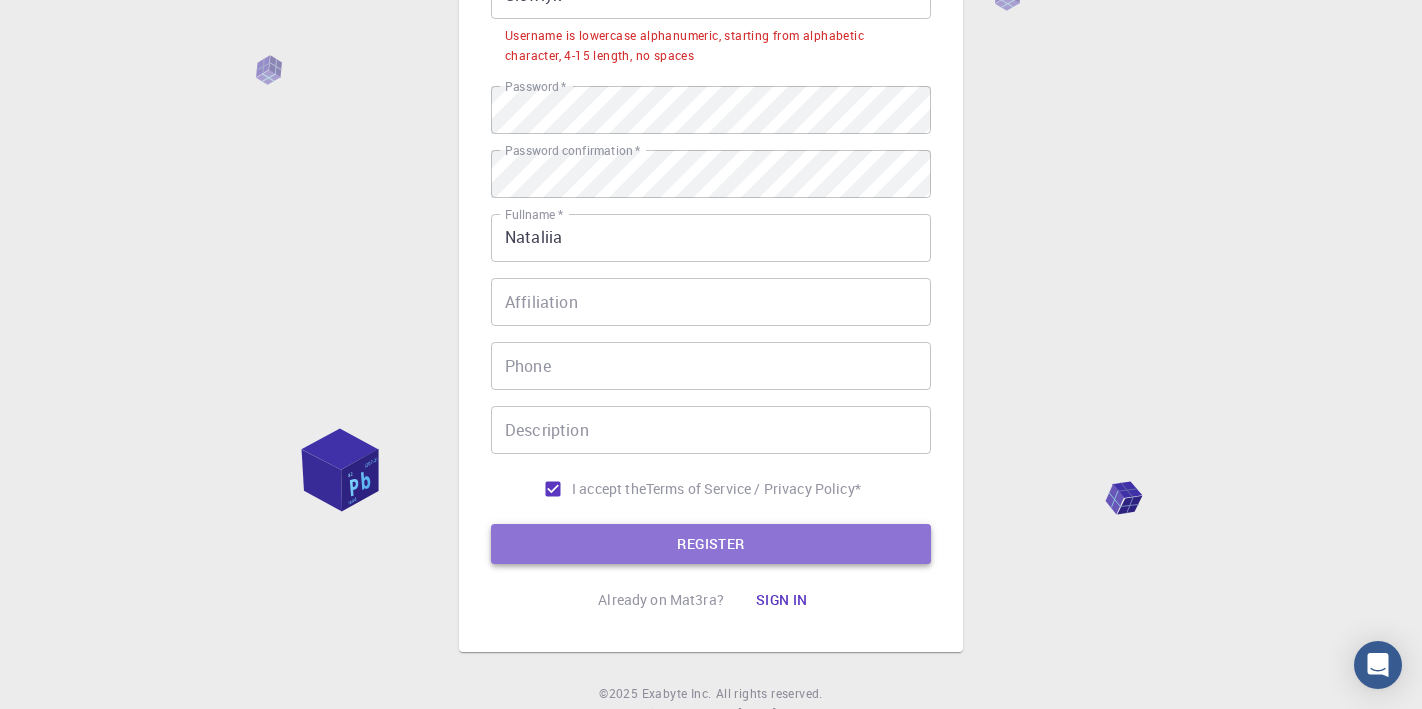 click on "REGISTER" at bounding box center (711, 544) 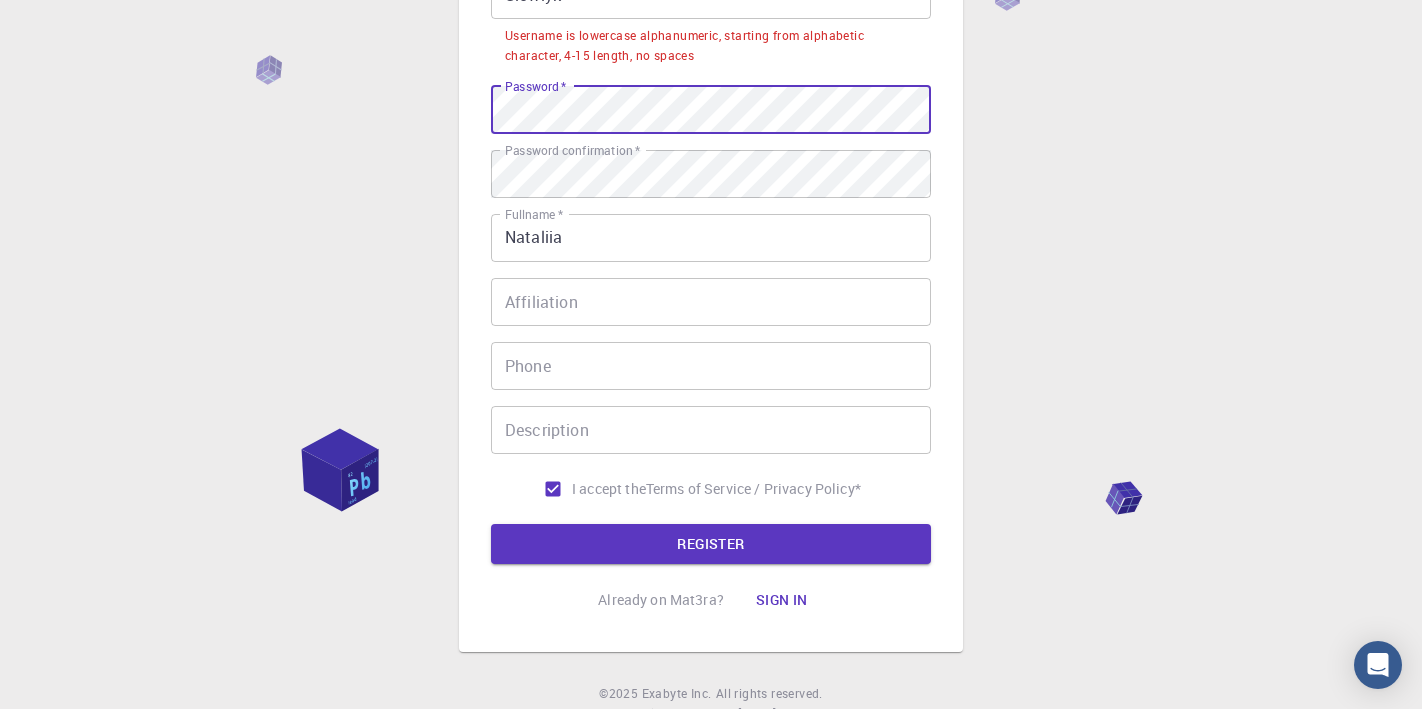 click on "3 Provide additional info Email   * [EMAIL_ADDRESS][DOMAIN_NAME] Email   * username   * Slowlyk username   * Username is lowercase alphanumeric, starting from alphabetic character, 4-15 length, no spaces Password   * Password   * Password confirmation   * Password confirmation   * Fullname   * [PERSON_NAME] Fullname   * Affiliation Affiliation Phone Phone Description Description I accept the  Terms of Service / Privacy Policy  * REGISTER Already on Mat3ra? Sign in ©  2025   Exabyte Inc.   All rights reserved. Platform version  [DATE] . Documentation Video Tutorials Terms of service Privacy statement" at bounding box center (711, 249) 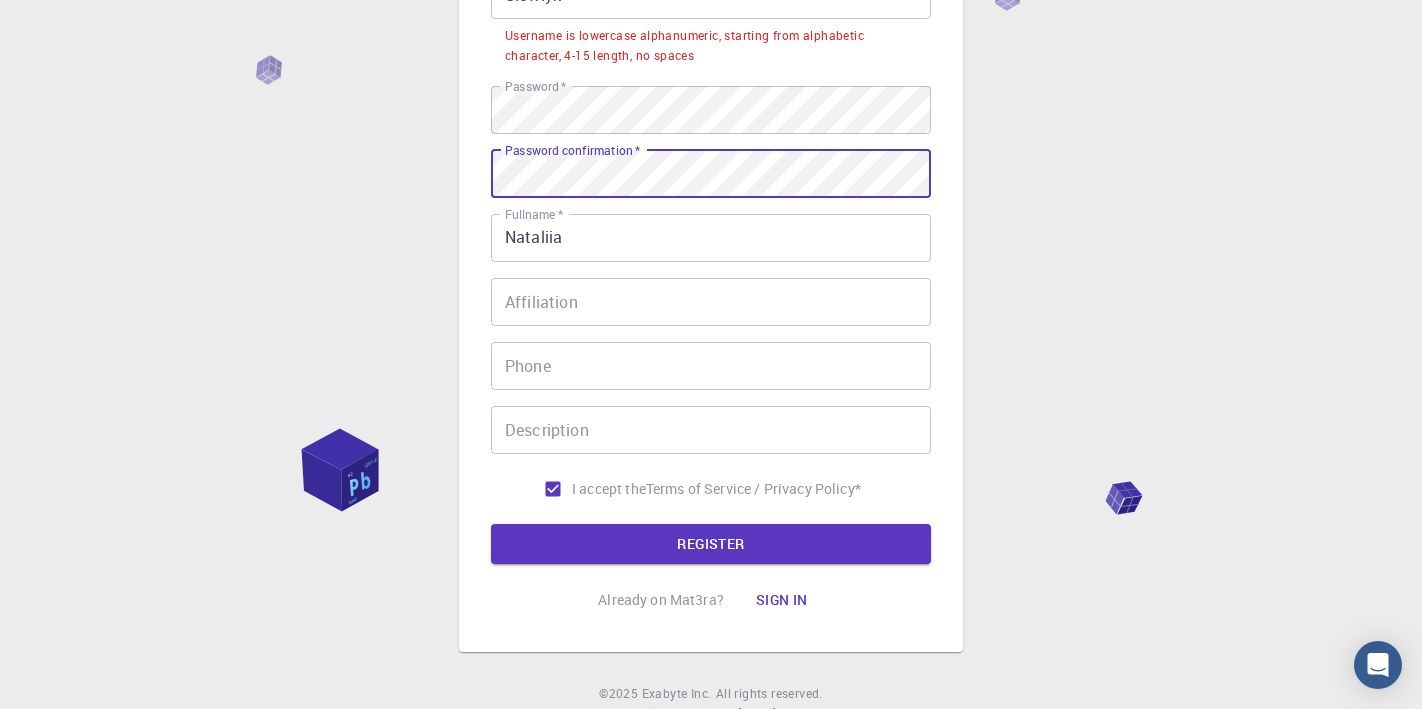 click on "3 Provide additional info Email   * [EMAIL_ADDRESS][DOMAIN_NAME] Email   * username   * Slowlyk username   * Username is lowercase alphanumeric, starting from alphabetic character, 4-15 length, no spaces Password   * Password   * Password confirmation   * Password confirmation   * Fullname   * [PERSON_NAME] Fullname   * Affiliation Affiliation Phone Phone Description Description I accept the  Terms of Service / Privacy Policy  * REGISTER Already on Mat3ra? Sign in ©  2025   Exabyte Inc.   All rights reserved. Platform version  [DATE] . Documentation Video Tutorials Terms of service Privacy statement" at bounding box center [711, 249] 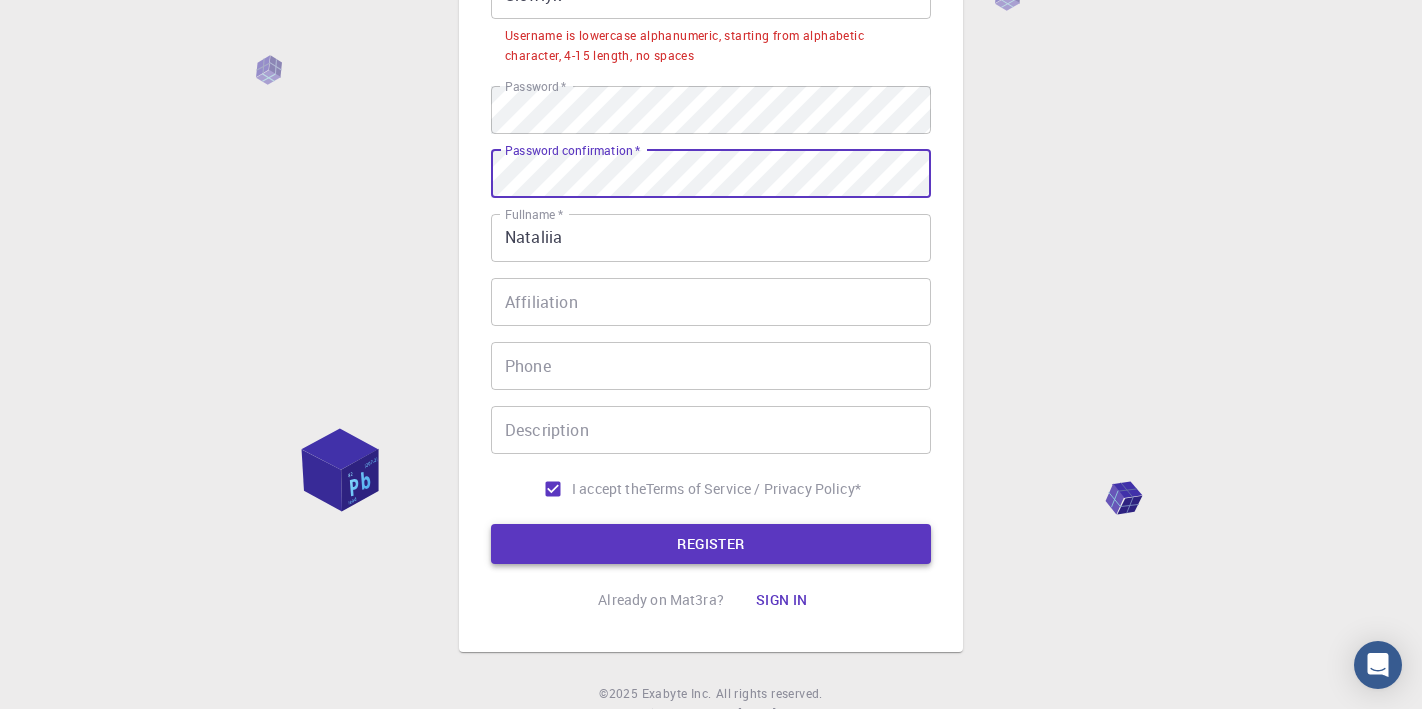 click on "REGISTER" at bounding box center (711, 544) 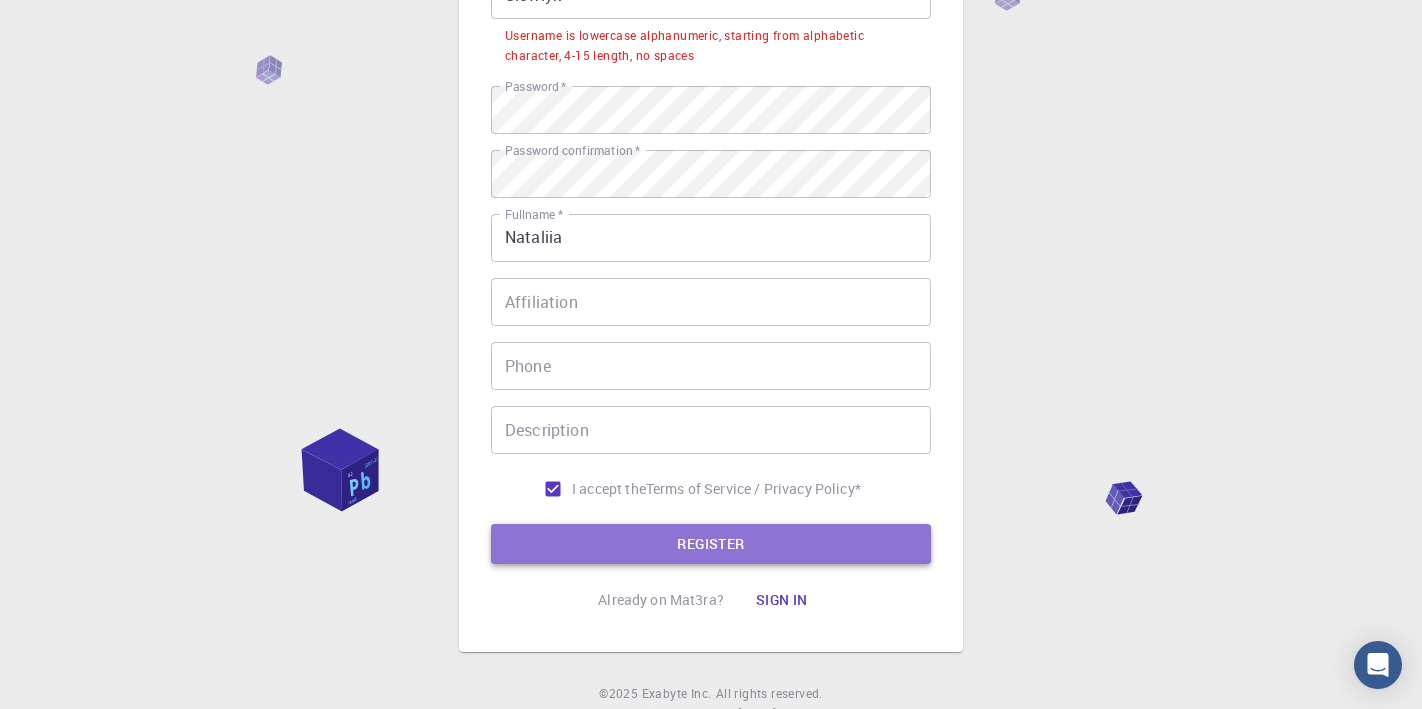 click on "REGISTER" at bounding box center [711, 544] 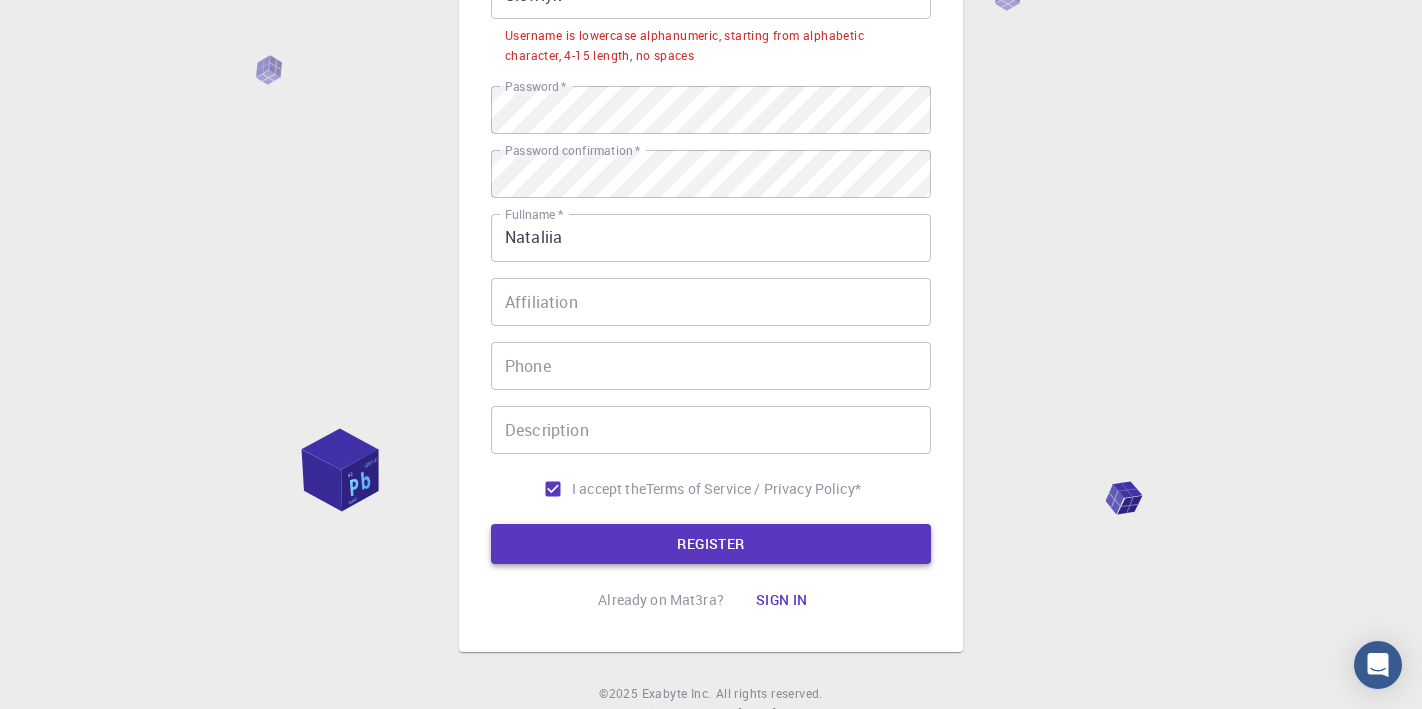 click on "REGISTER" at bounding box center [711, 544] 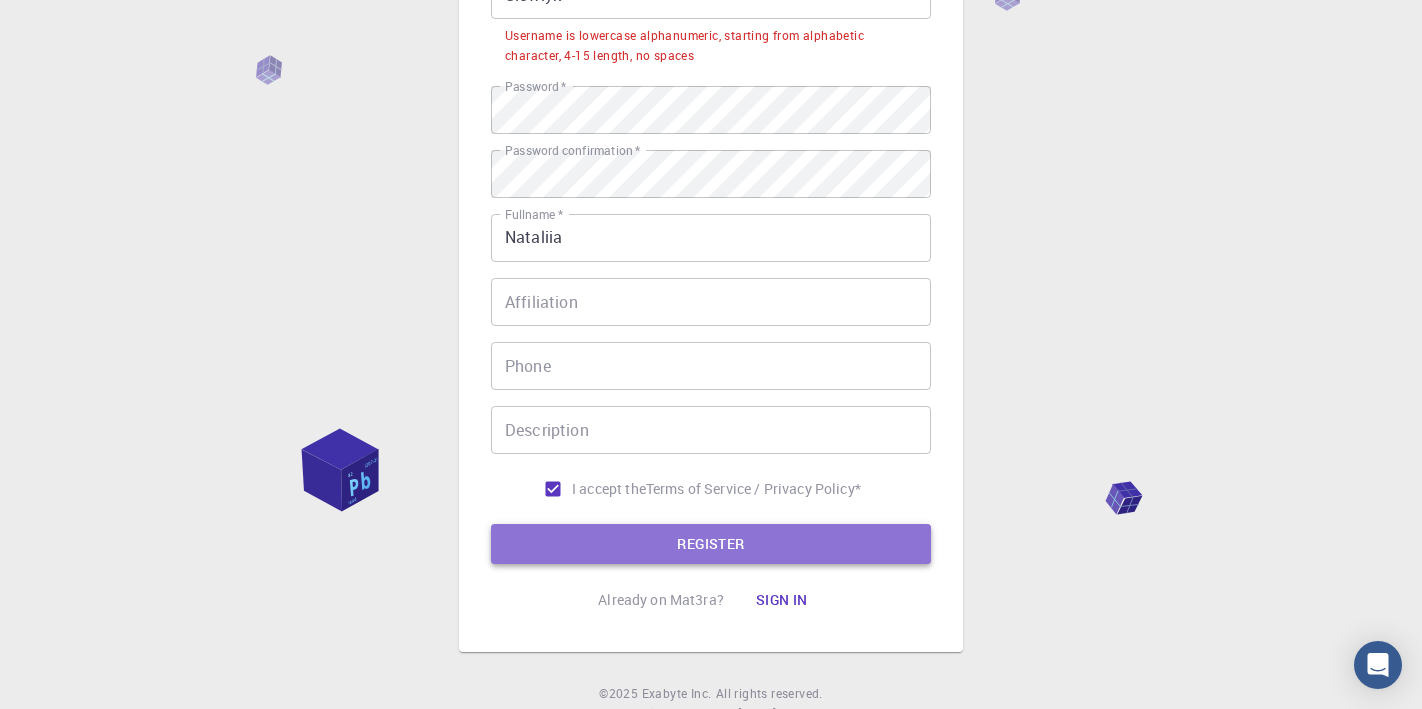 click on "REGISTER" at bounding box center (711, 544) 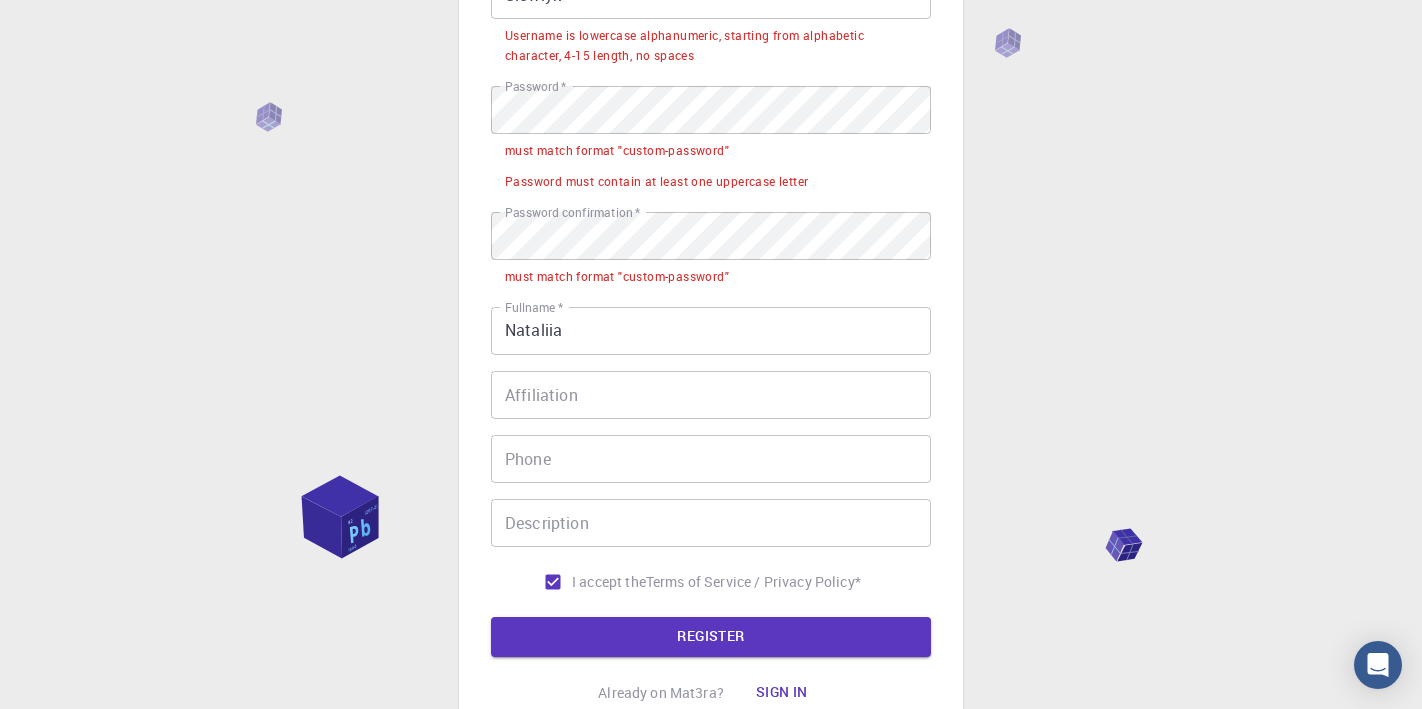click on "3 Provide additional info Email   * [EMAIL_ADDRESS][DOMAIN_NAME] Email   * username   * Slowlyk username   * Username is lowercase alphanumeric, starting from alphabetic character, 4-15 length, no spaces Password   * Password   * must match format "custom-password" Password must contain at least one uppercase letter Password confirmation   * Password confirmation   * must match format "custom-password" Fullname   * [PERSON_NAME] Fullname   * Affiliation Affiliation Phone Phone Description Description I accept the  Terms of Service / Privacy Policy  * REGISTER Already on Mat3ra? Sign in ©  2025   Exabyte Inc.   All rights reserved. Platform version  [DATE] . Documentation Video Tutorials Terms of service Privacy statement" at bounding box center (711, 295) 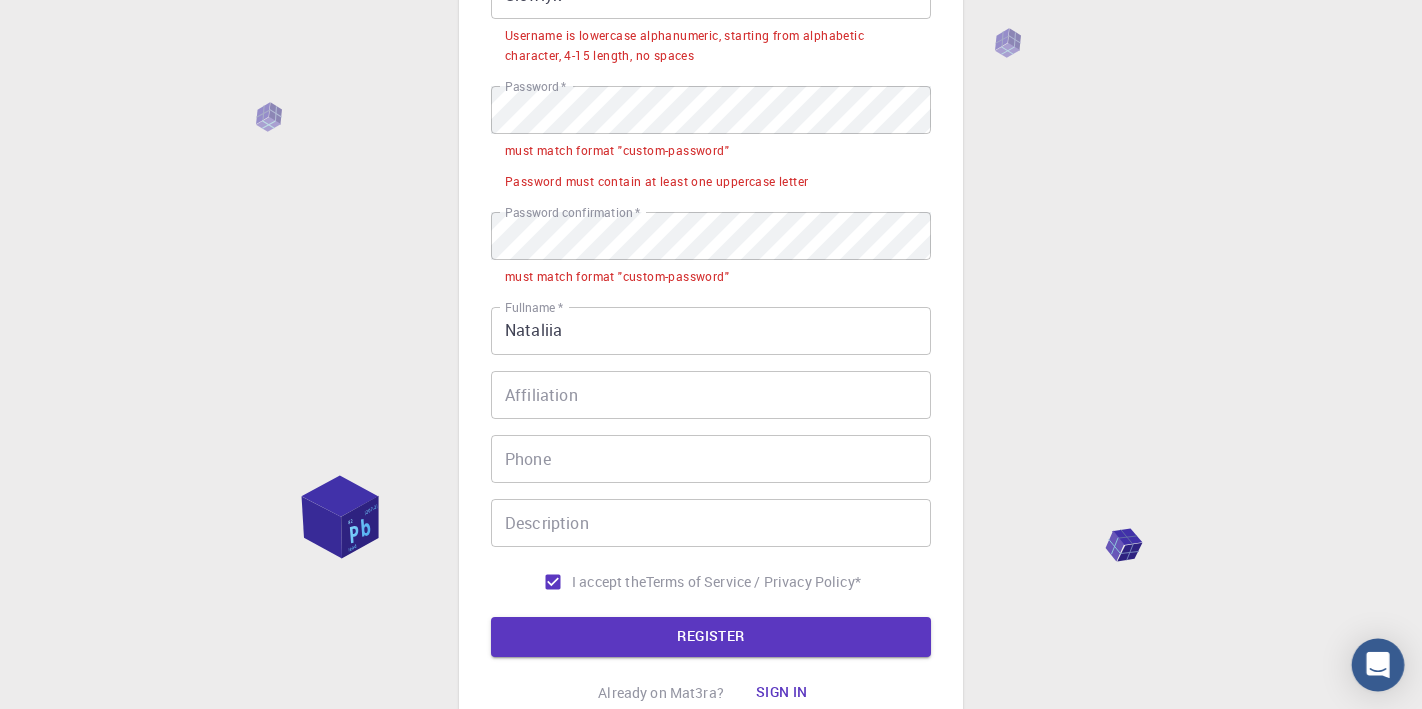 click 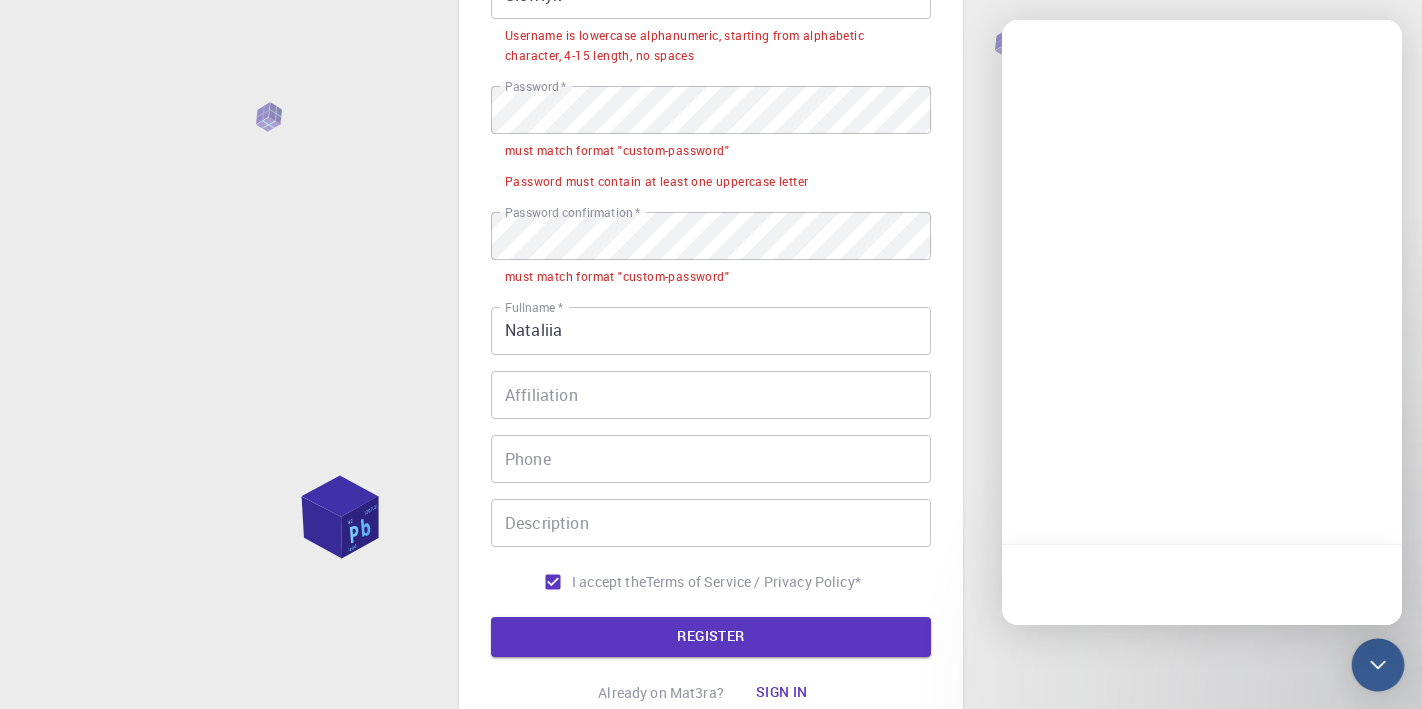 click 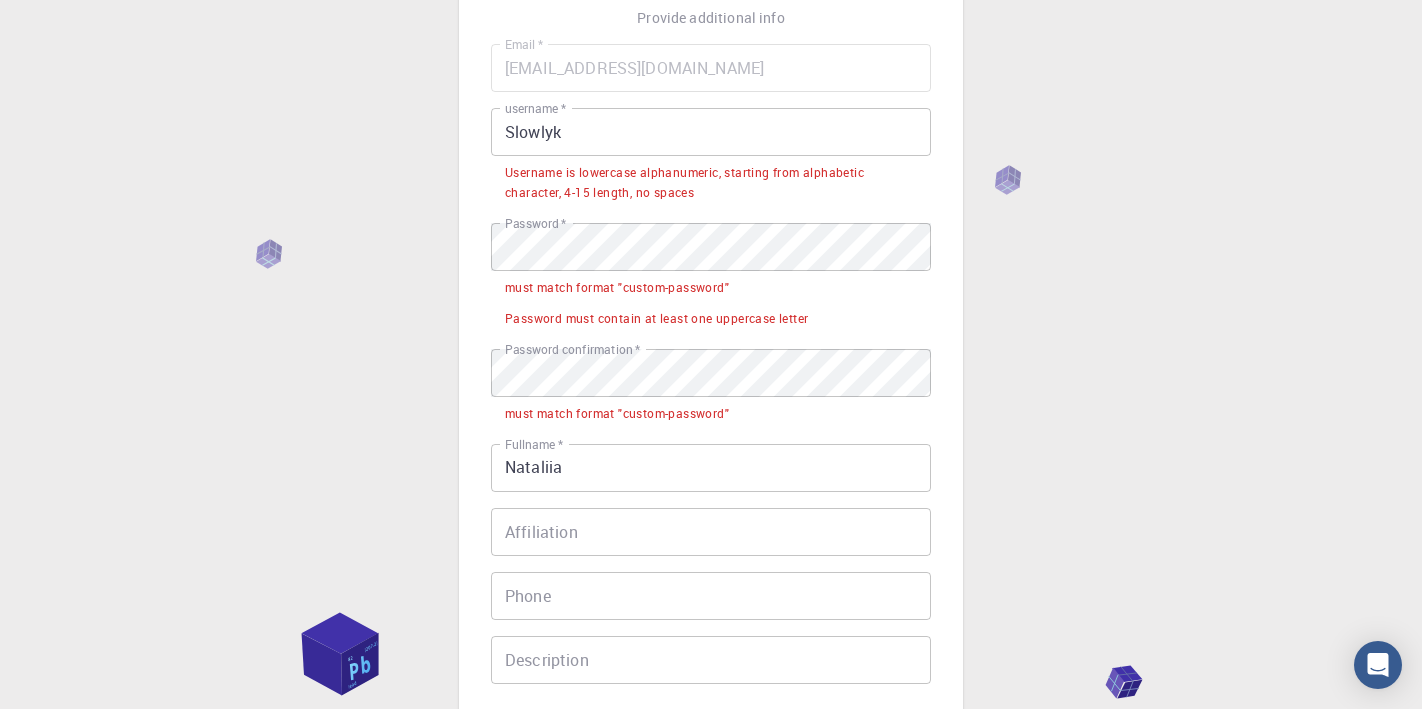 scroll, scrollTop: 0, scrollLeft: 0, axis: both 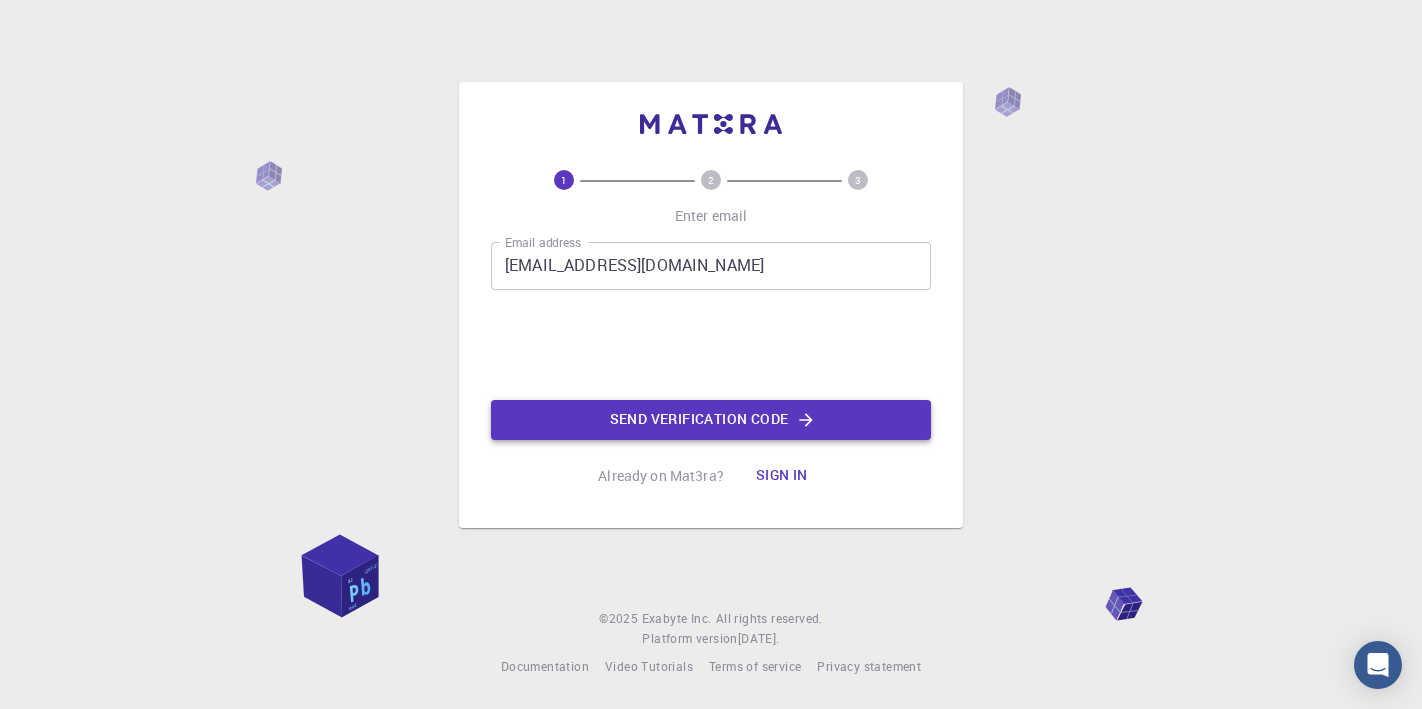click on "Send verification code" 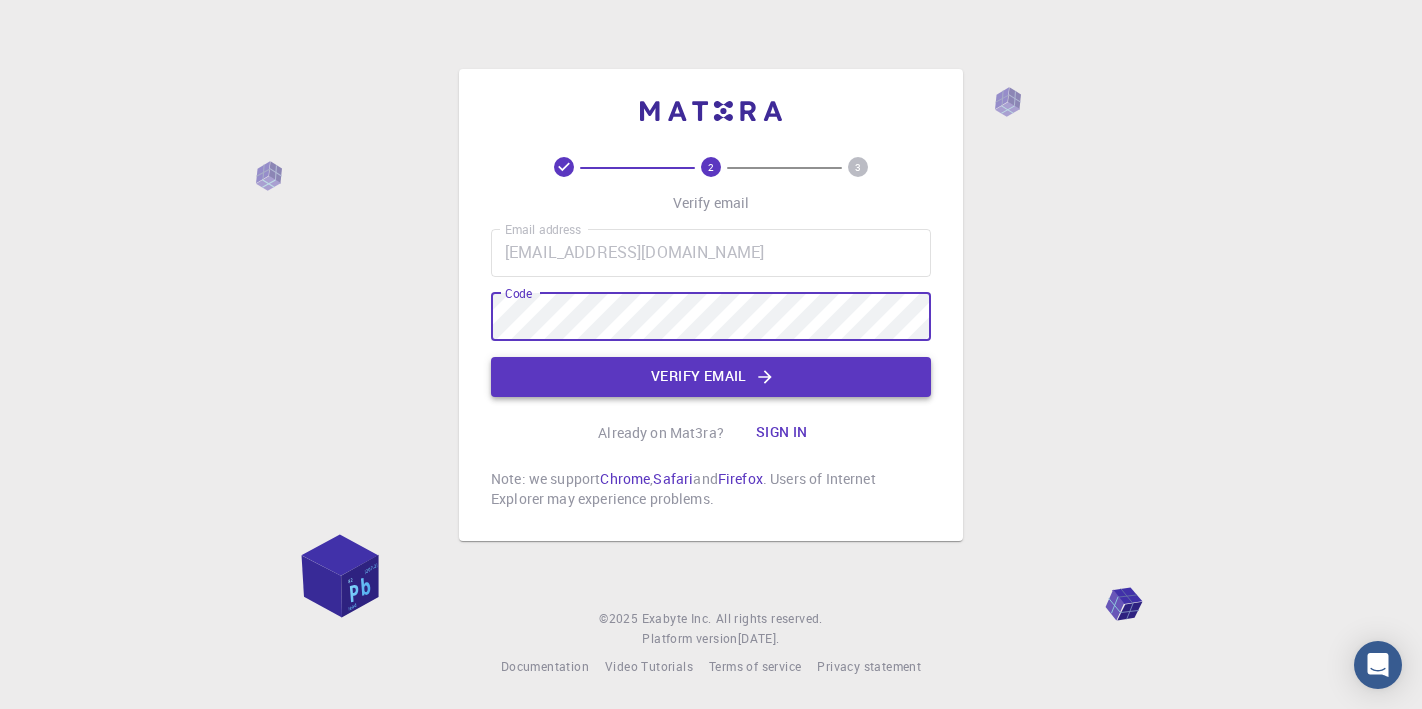 click on "Verify email" 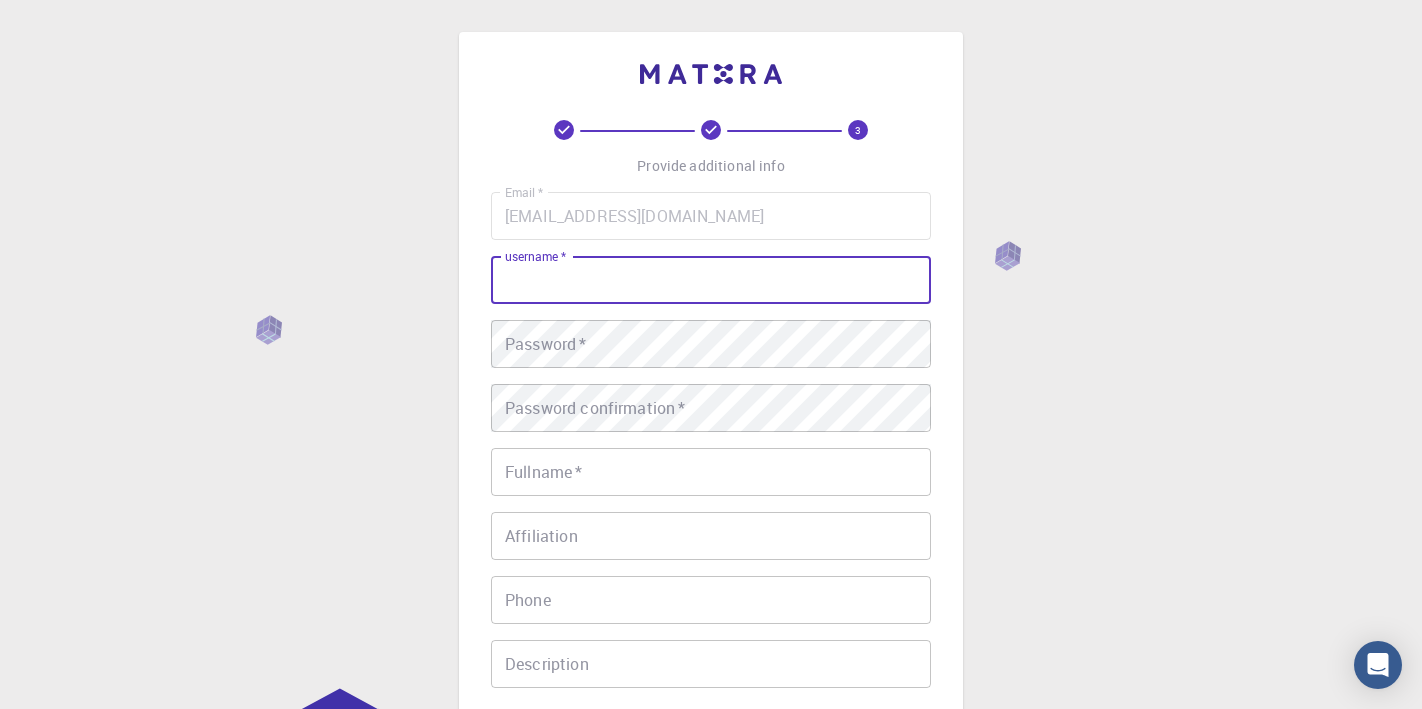 click on "username   *" at bounding box center [711, 280] 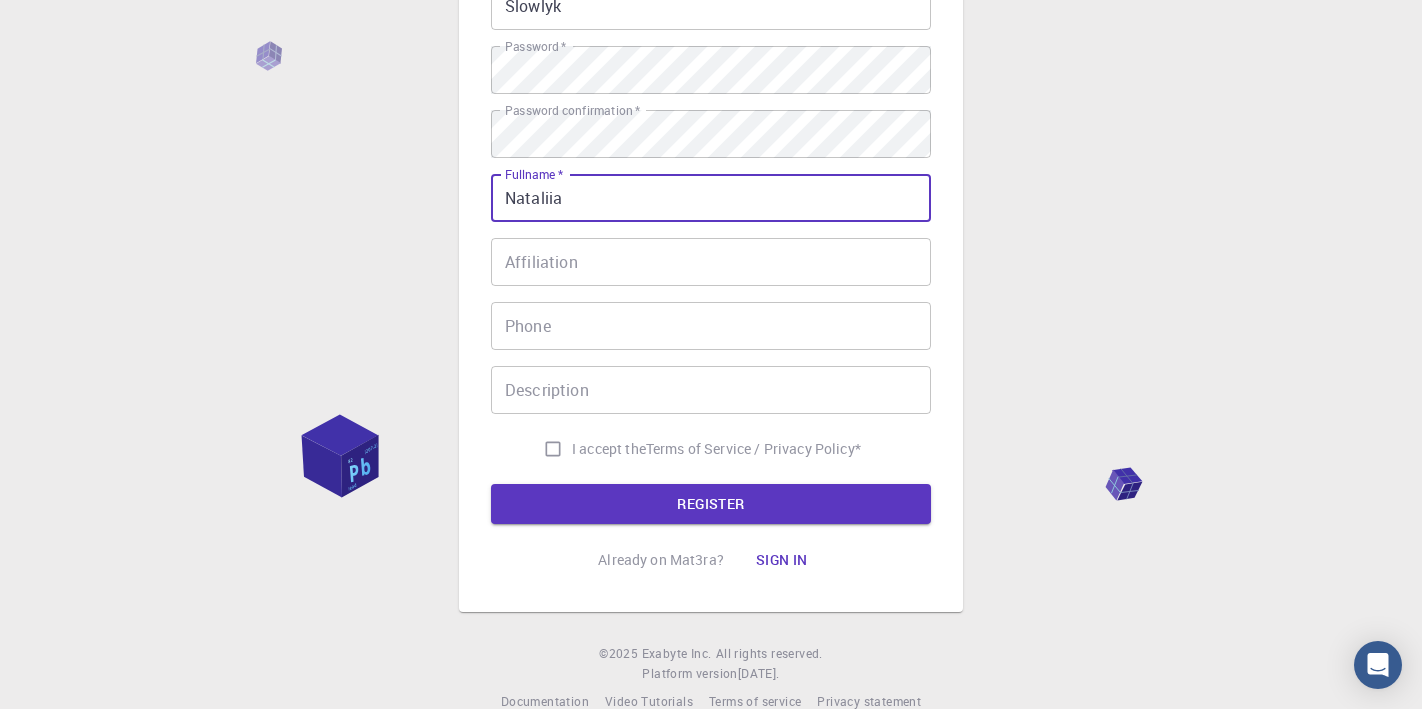 scroll, scrollTop: 293, scrollLeft: 0, axis: vertical 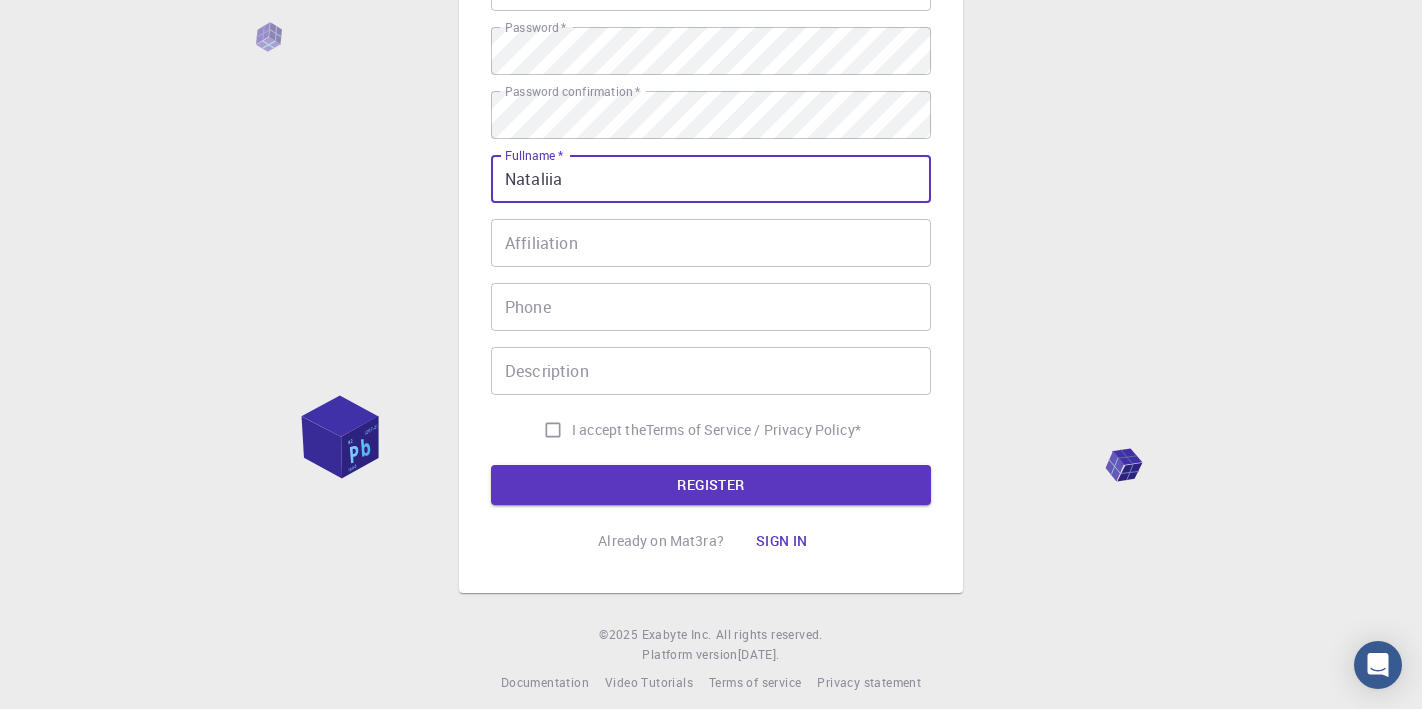 type on "Nataliia" 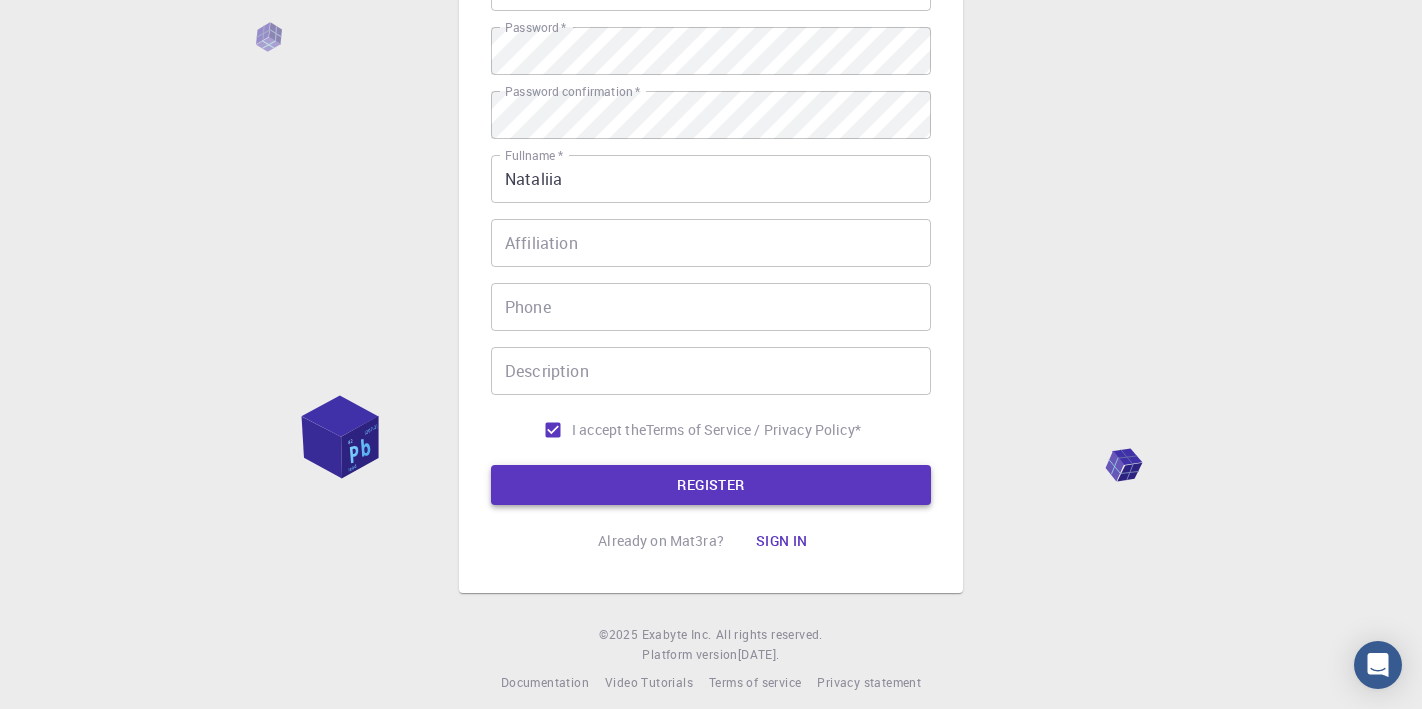 click on "REGISTER" at bounding box center [711, 485] 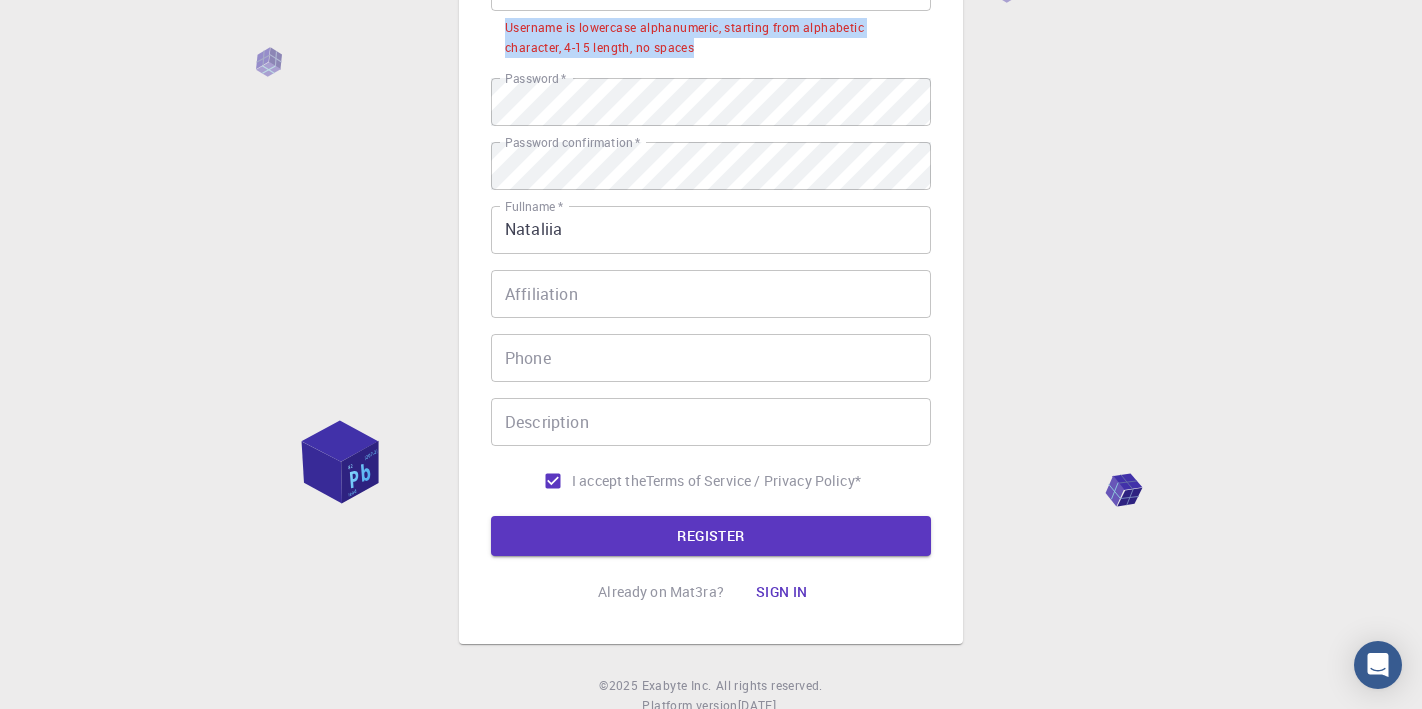 drag, startPoint x: 701, startPoint y: 45, endPoint x: 508, endPoint y: 30, distance: 193.58203 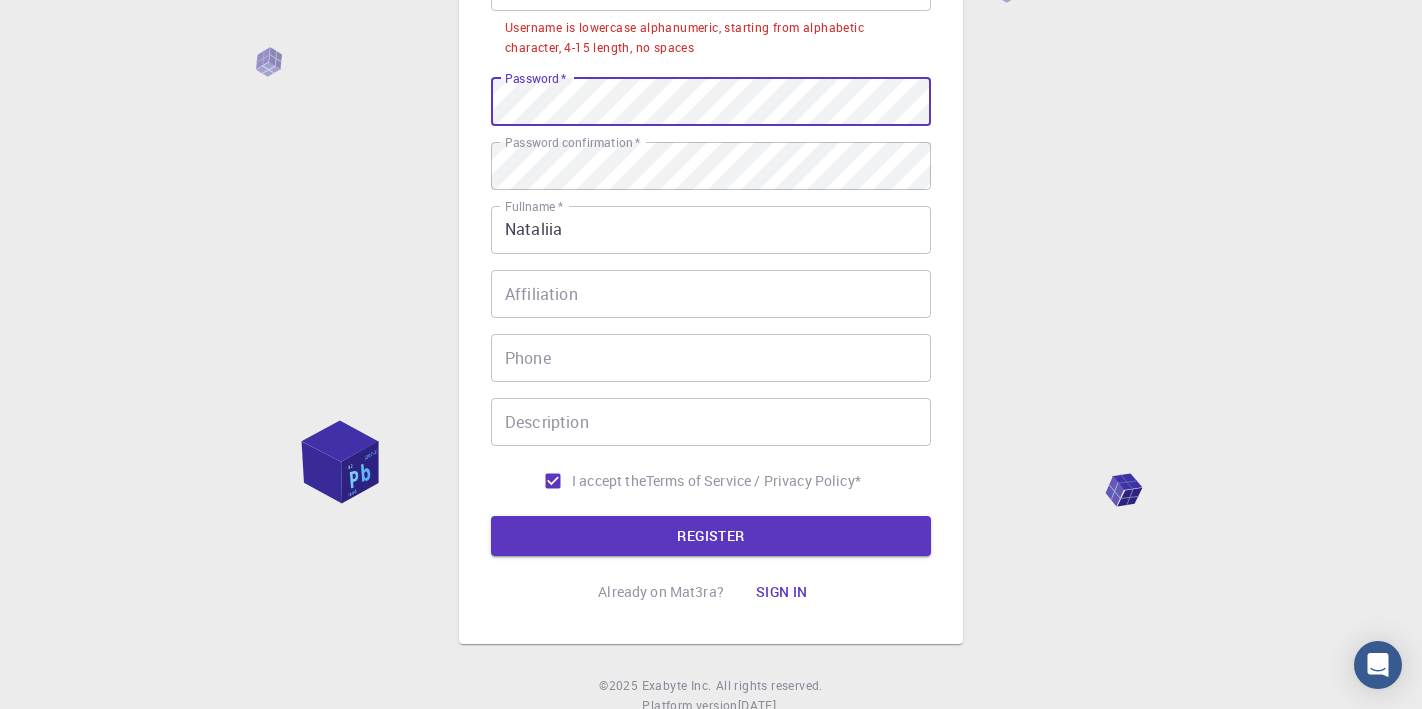 drag, startPoint x: 508, startPoint y: 30, endPoint x: 424, endPoint y: 103, distance: 111.28792 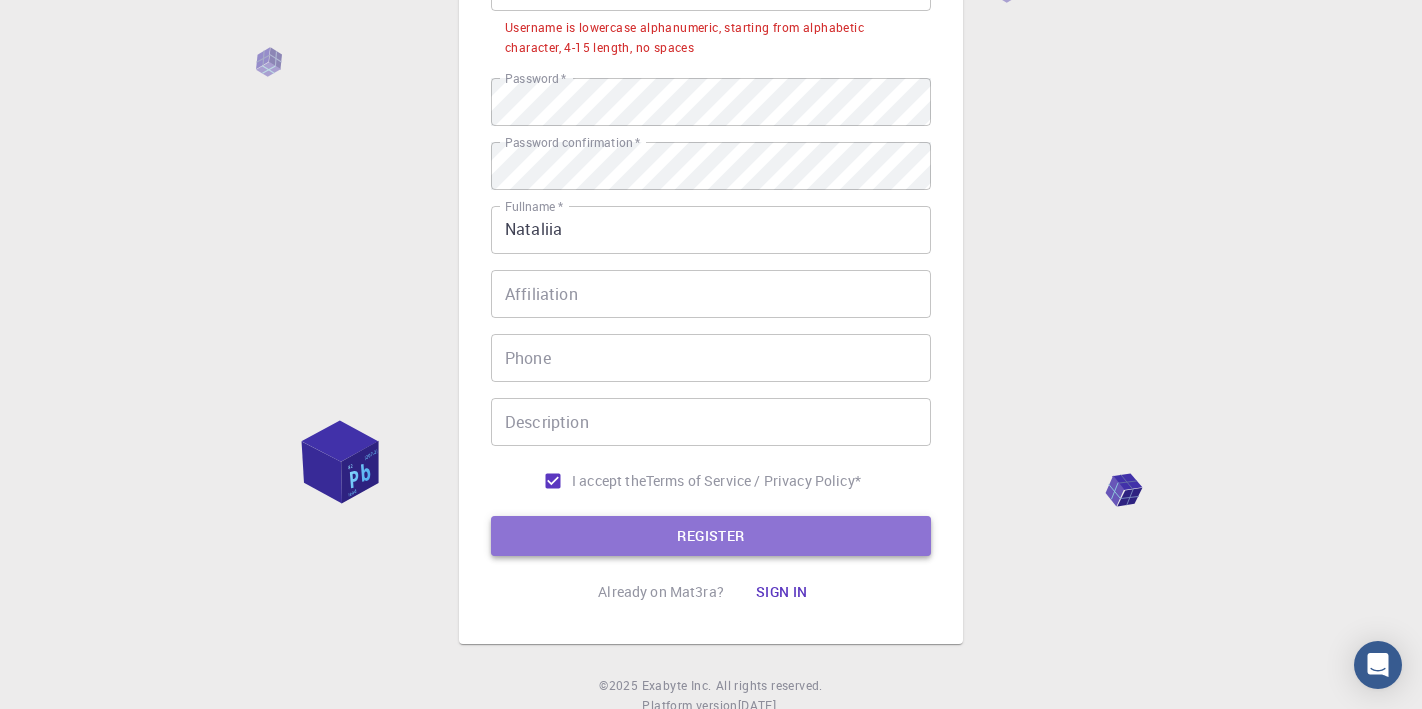 click on "REGISTER" at bounding box center [711, 536] 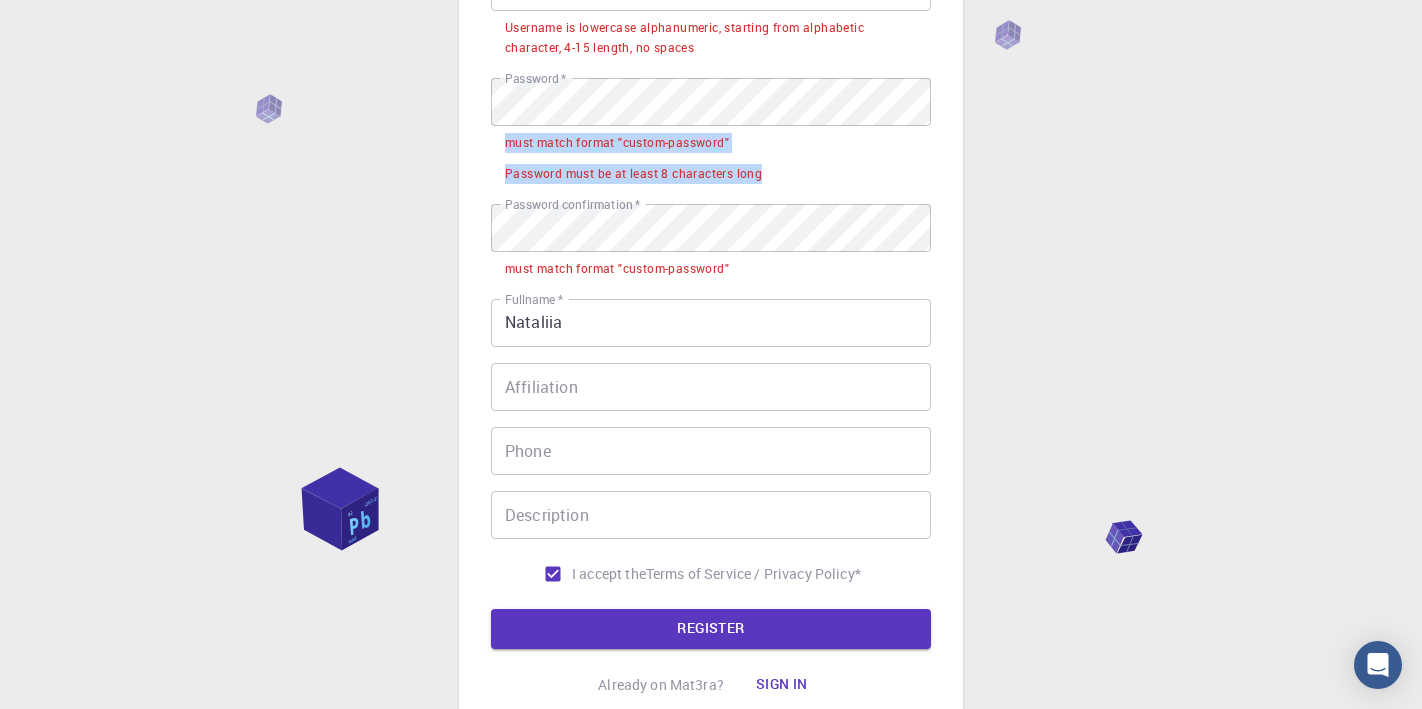 drag, startPoint x: 767, startPoint y: 175, endPoint x: 493, endPoint y: 151, distance: 275.04907 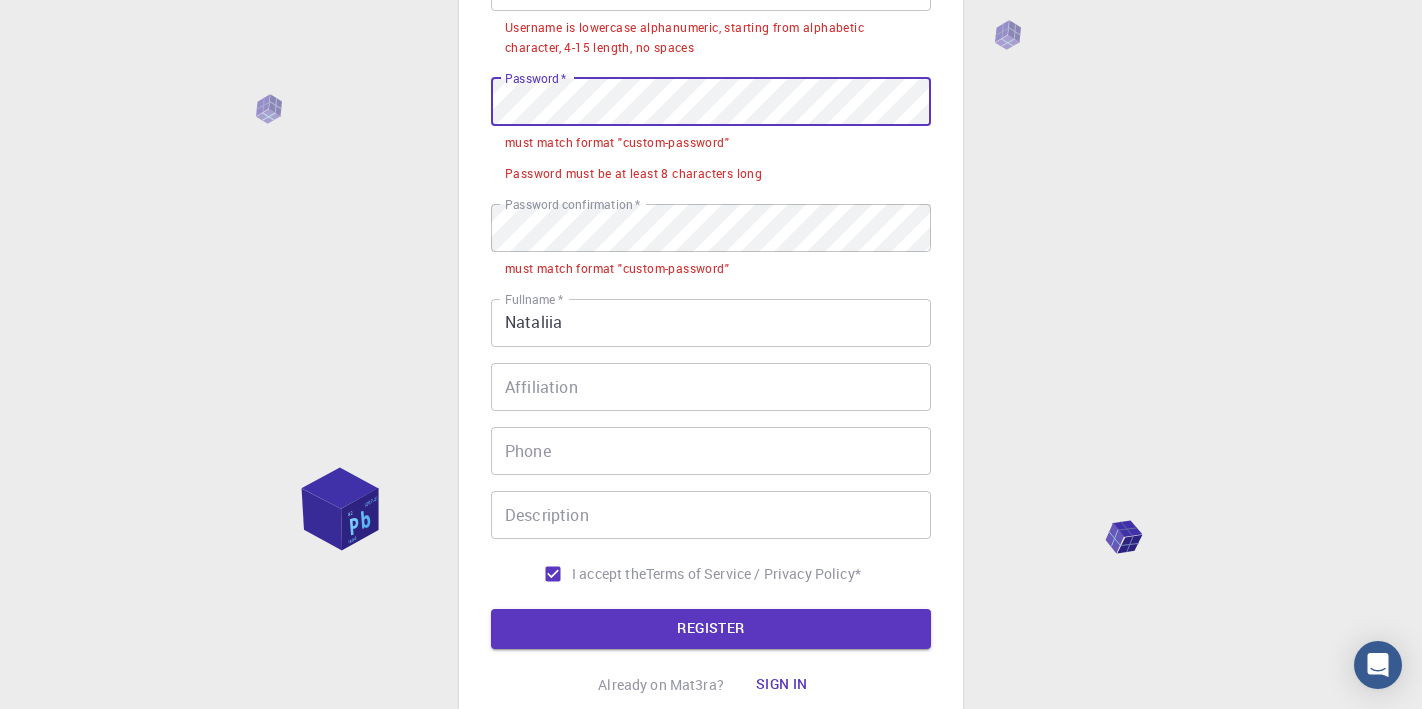 click on "3 Provide additional info Email   * kukushkinanm@gmail.com Email   * username   * Slowlyk username   * Username is lowercase alphanumeric, starting from alphabetic character, 4-15 length, no spaces Password   * Password   * must match format "custom-password" Password must be at least 8 characters long Password confirmation   * Password confirmation   * must match format "custom-password" Fullname   * Nataliia Fullname   * Affiliation Affiliation Phone Phone Description Description I accept the  Terms of Service / Privacy Policy  * REGISTER Already on Mat3ra? Sign in" at bounding box center [711, 238] 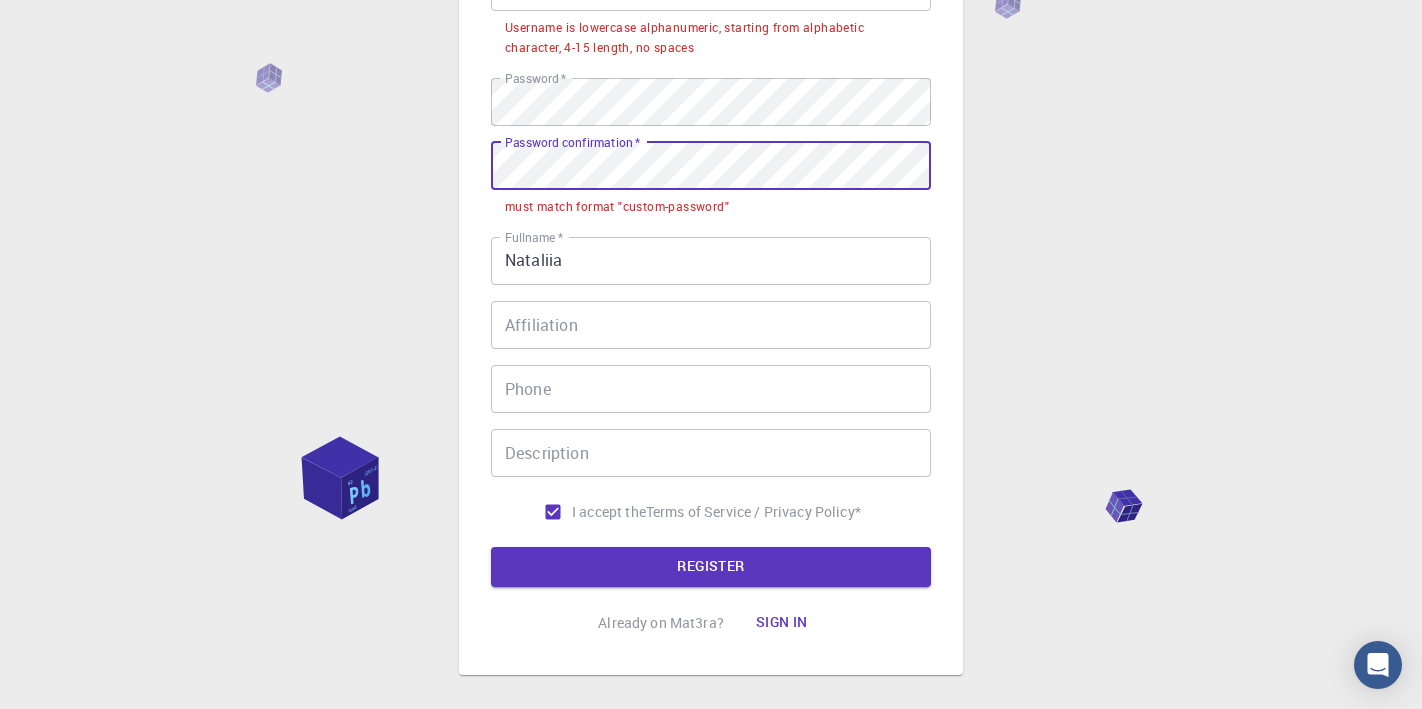 click on "3 Provide additional info Email   * kukushkinanm@gmail.com Email   * username   * Slowlyk username   * Username is lowercase alphanumeric, starting from alphabetic character, 4-15 length, no spaces Password   * Password   * Password confirmation   * Password confirmation   * must match format "custom-password" Fullname   * Nataliia Fullname   * Affiliation Affiliation Phone Phone Description Description I accept the  Terms of Service / Privacy Policy  * REGISTER Already on Mat3ra? Sign in" at bounding box center [711, 207] 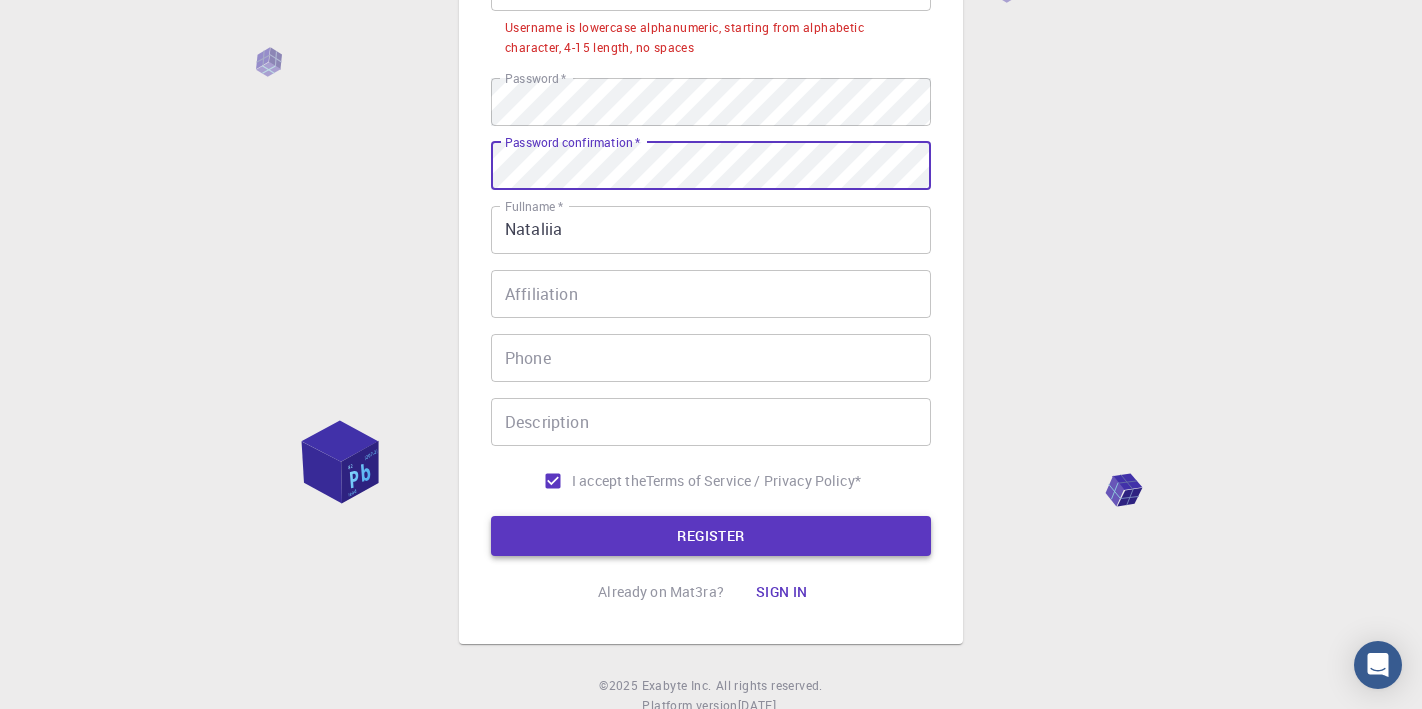 click on "REGISTER" at bounding box center (711, 536) 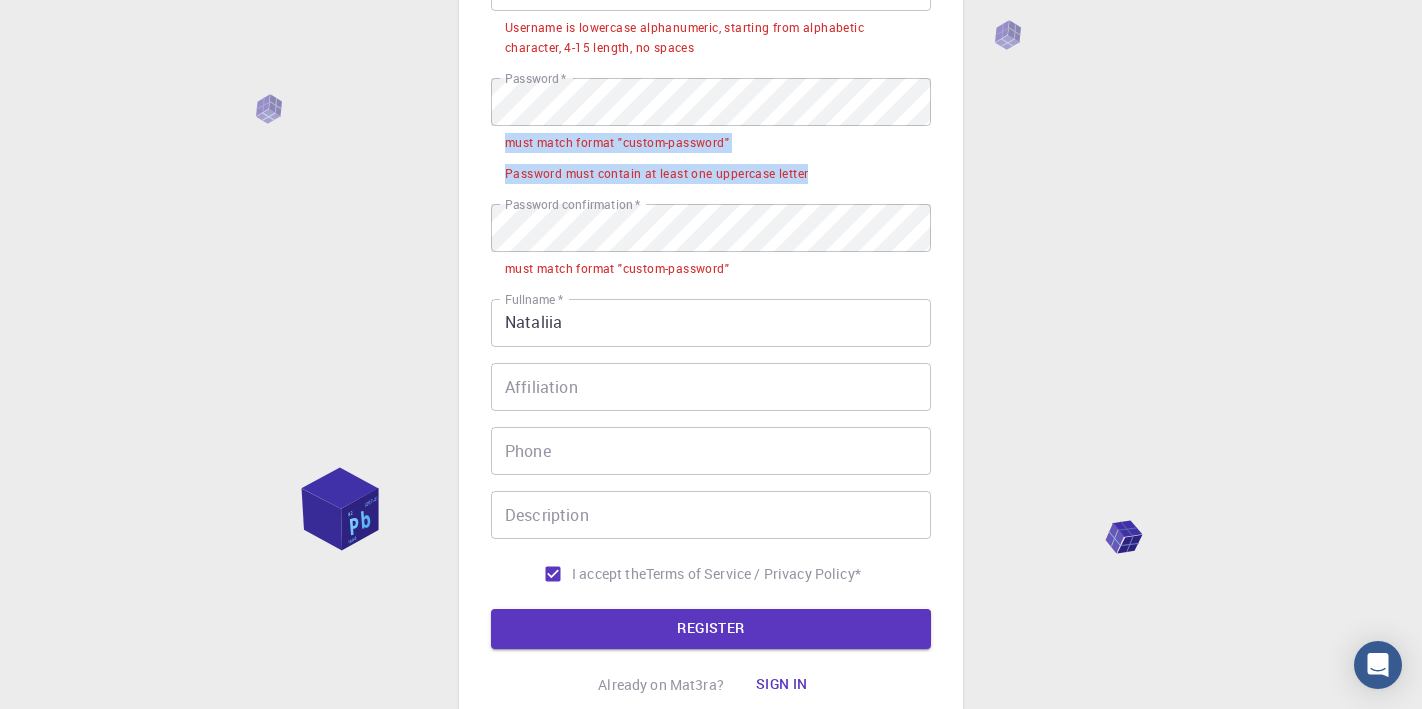 drag, startPoint x: 813, startPoint y: 170, endPoint x: 500, endPoint y: 141, distance: 314.34058 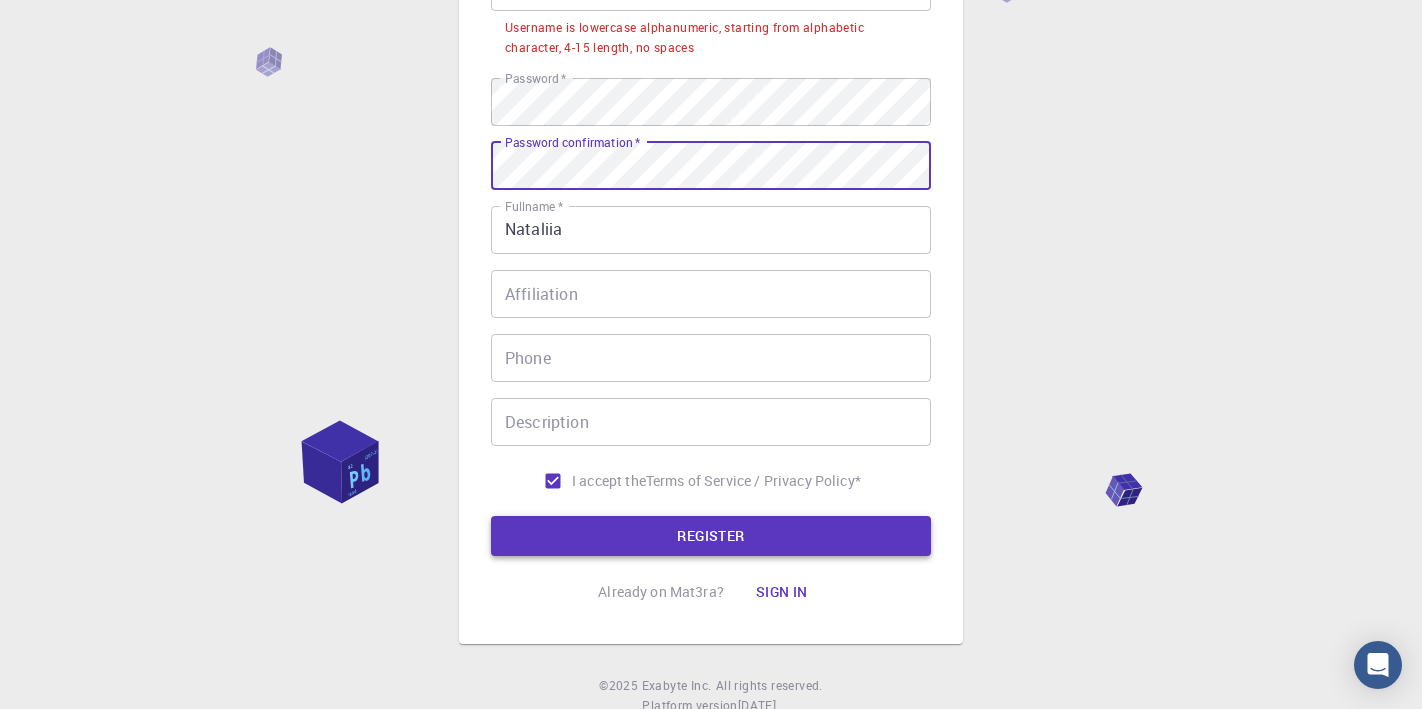 click on "REGISTER" at bounding box center (711, 536) 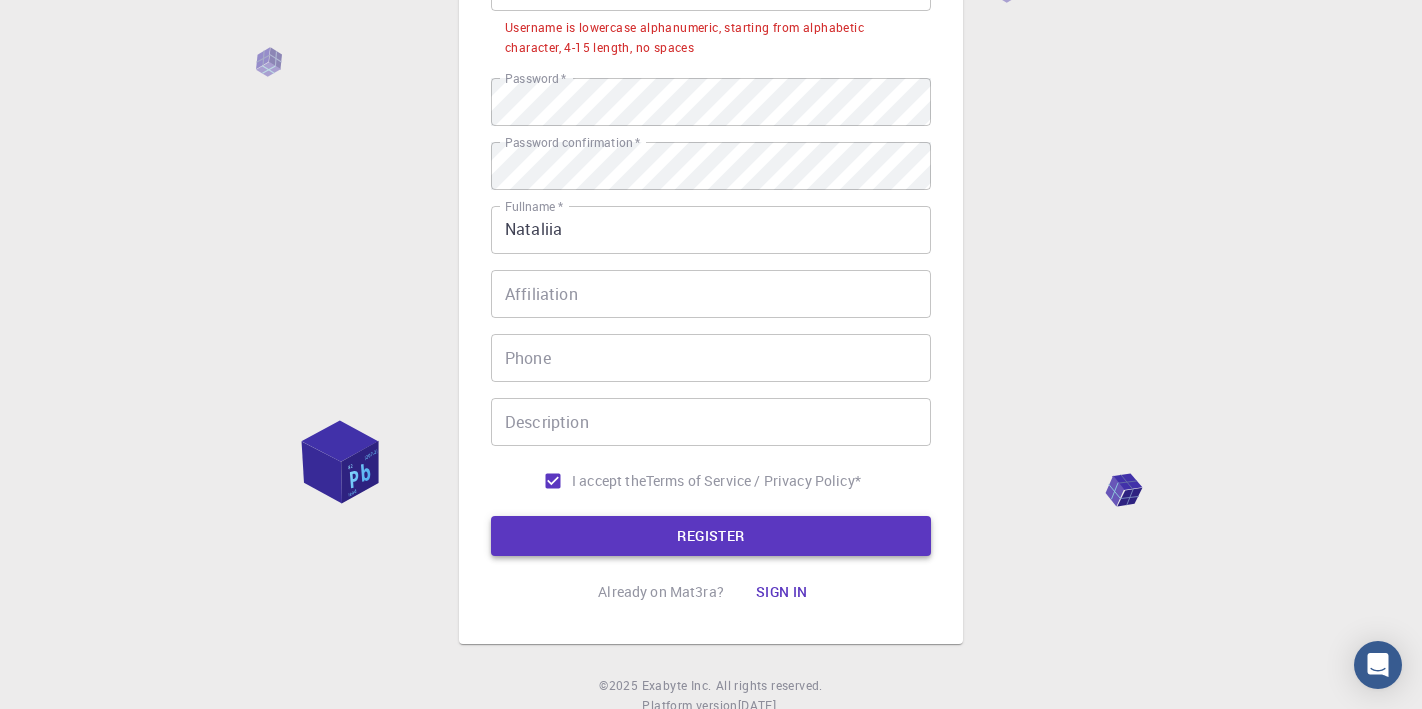 click on "REGISTER" at bounding box center (711, 536) 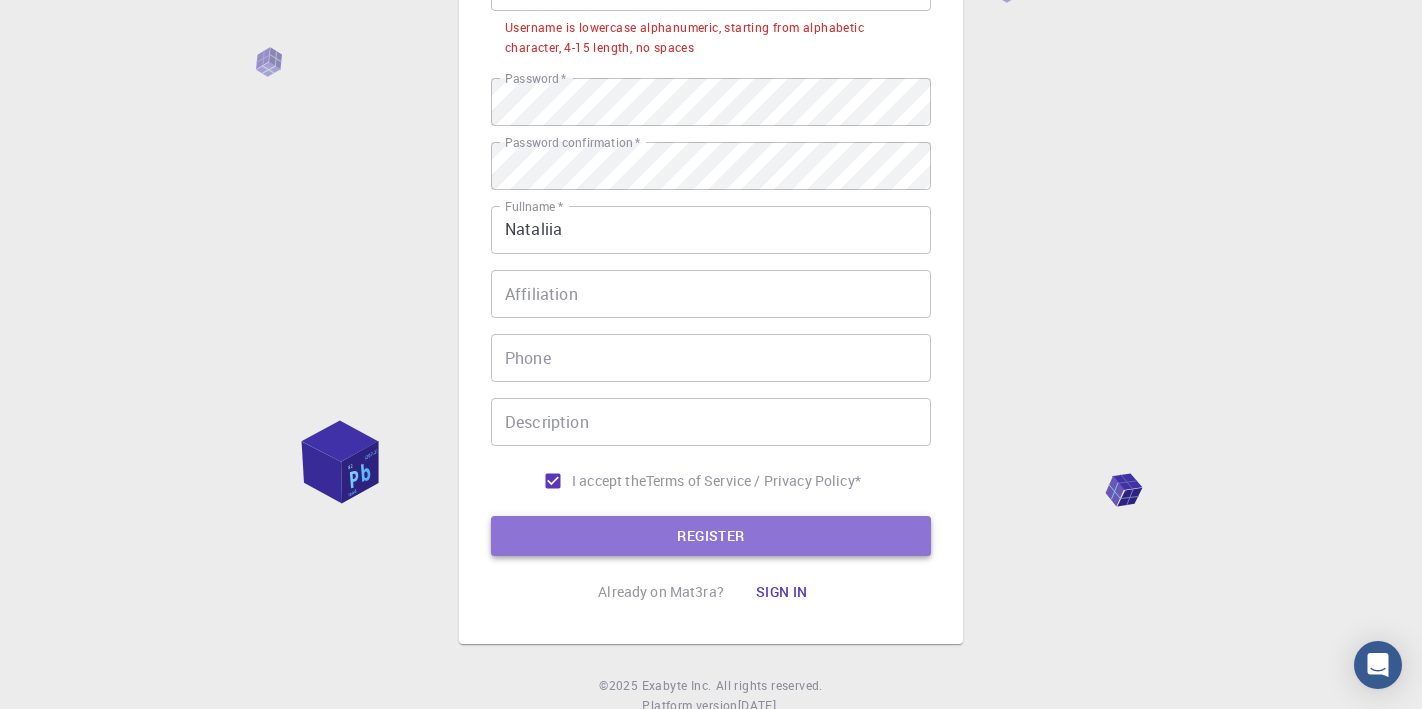 click on "REGISTER" at bounding box center [711, 536] 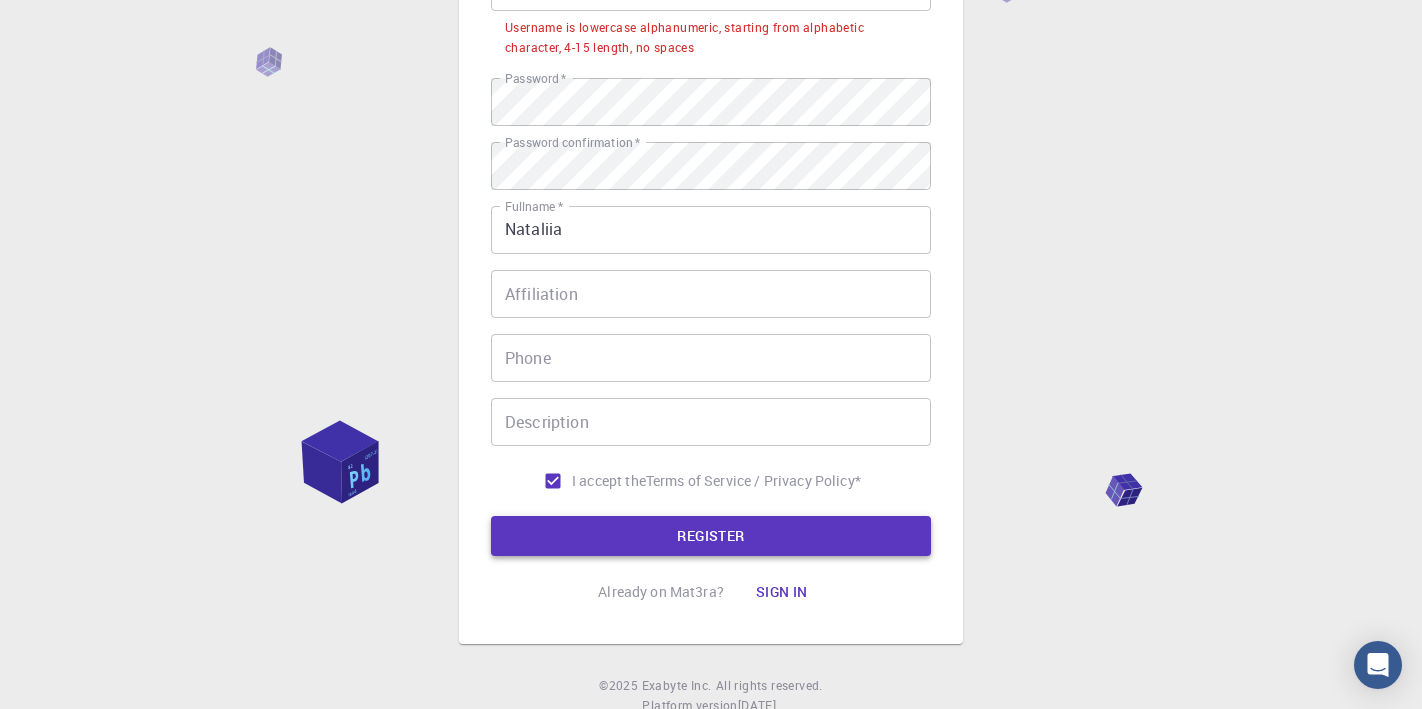 click on "REGISTER" at bounding box center [711, 536] 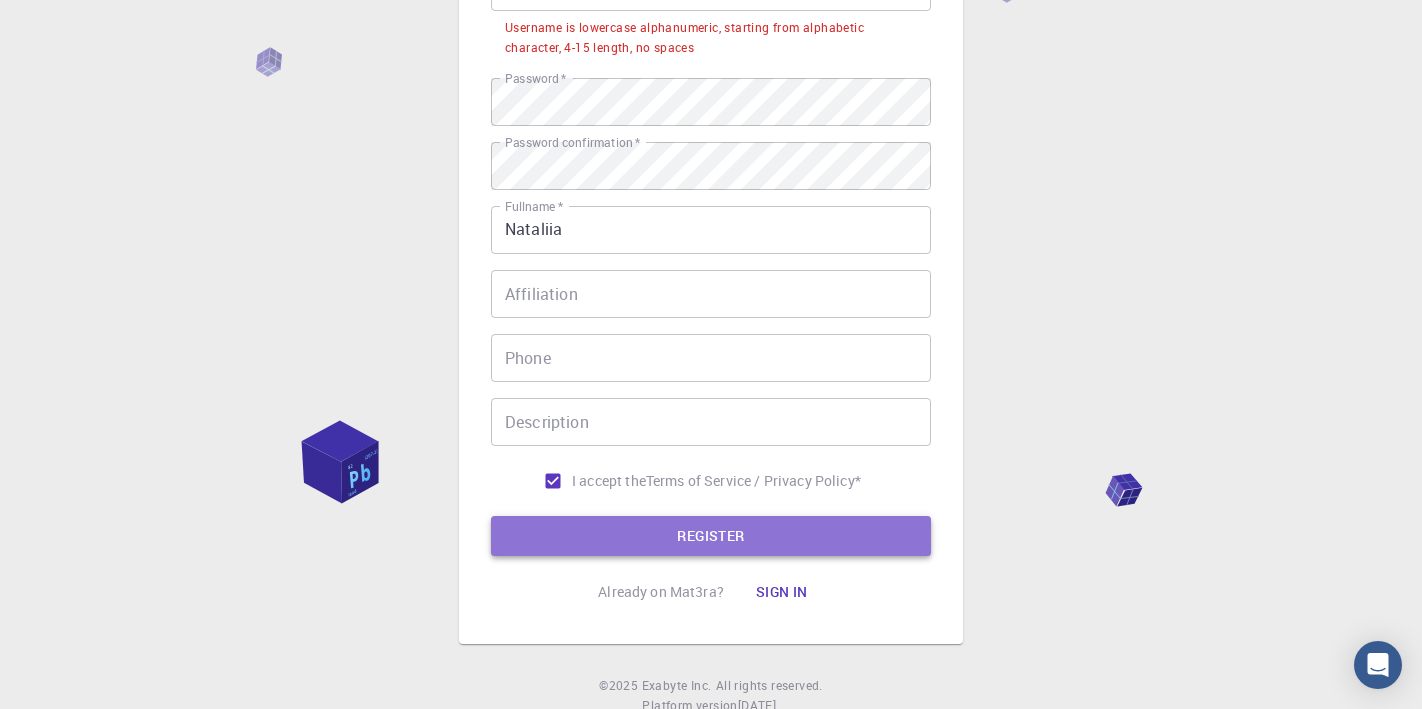 click on "REGISTER" at bounding box center (711, 536) 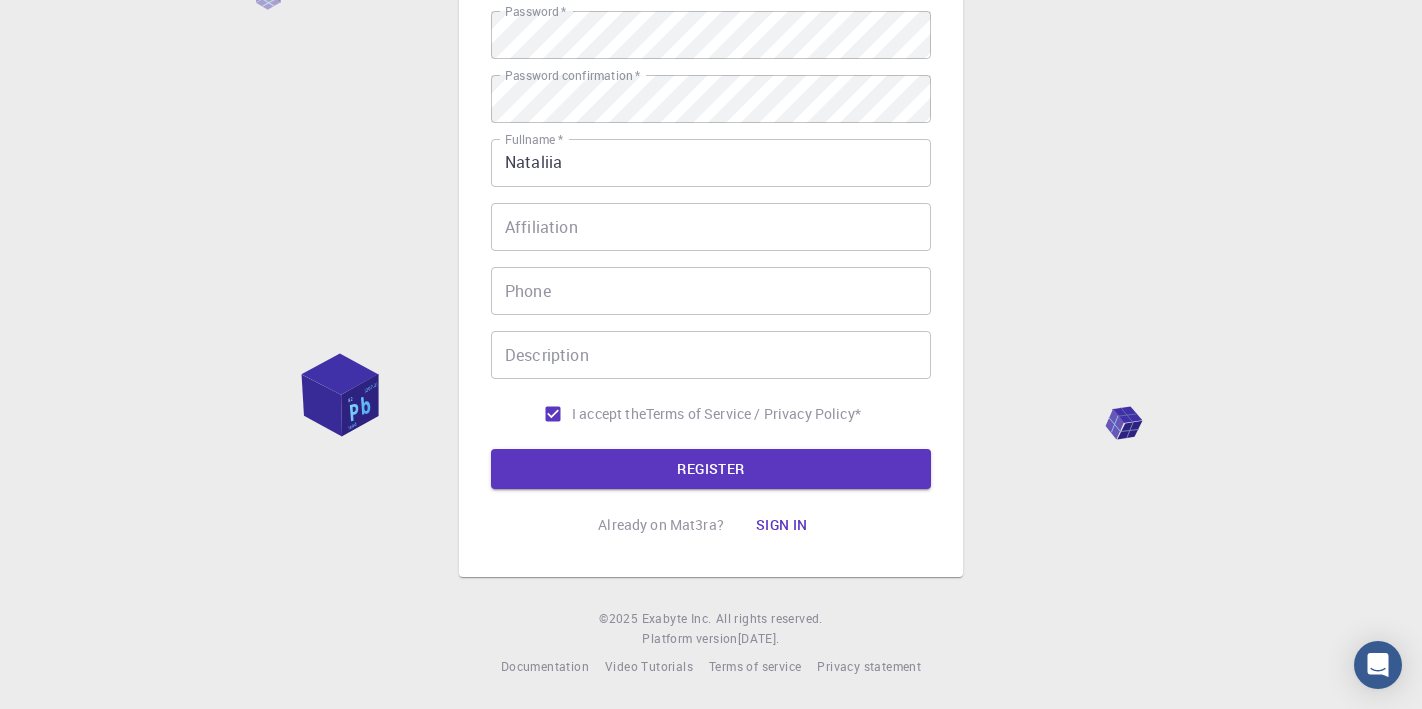 click on "Sign in" at bounding box center [782, 525] 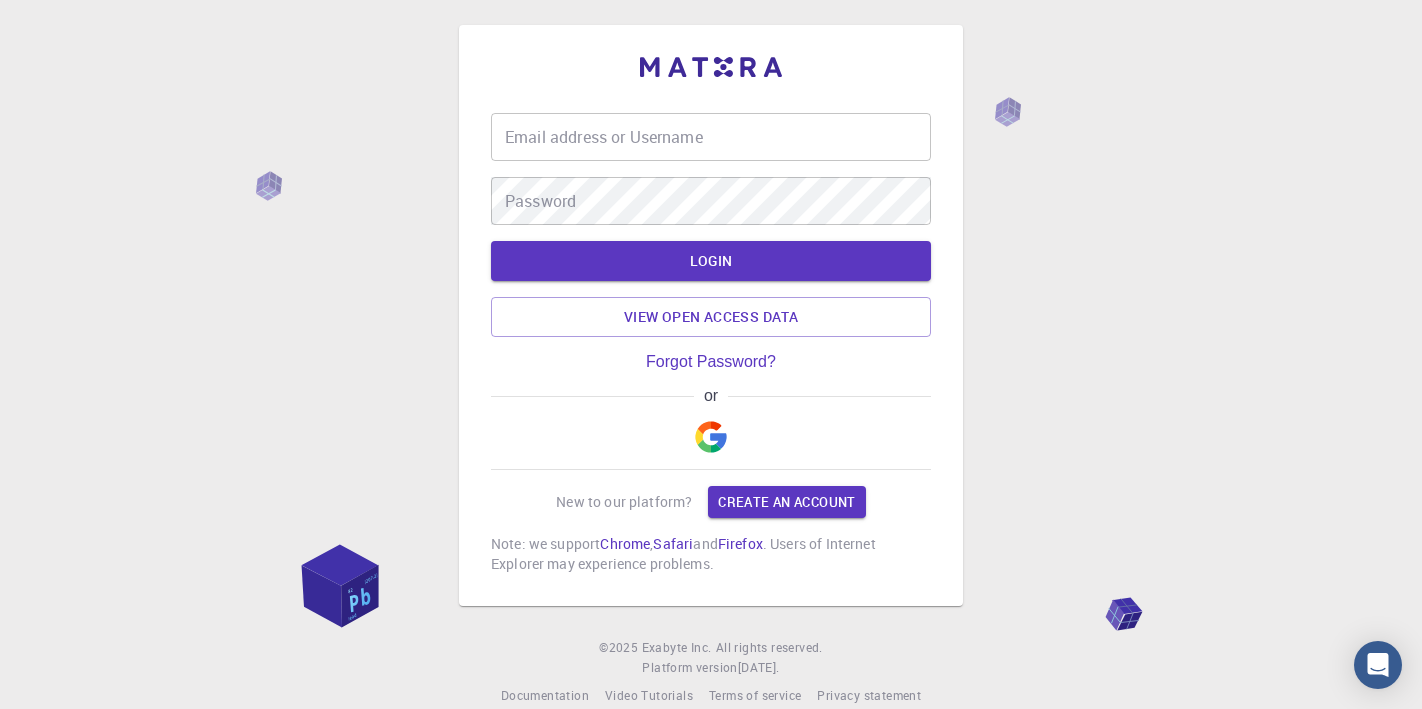scroll, scrollTop: 39, scrollLeft: 0, axis: vertical 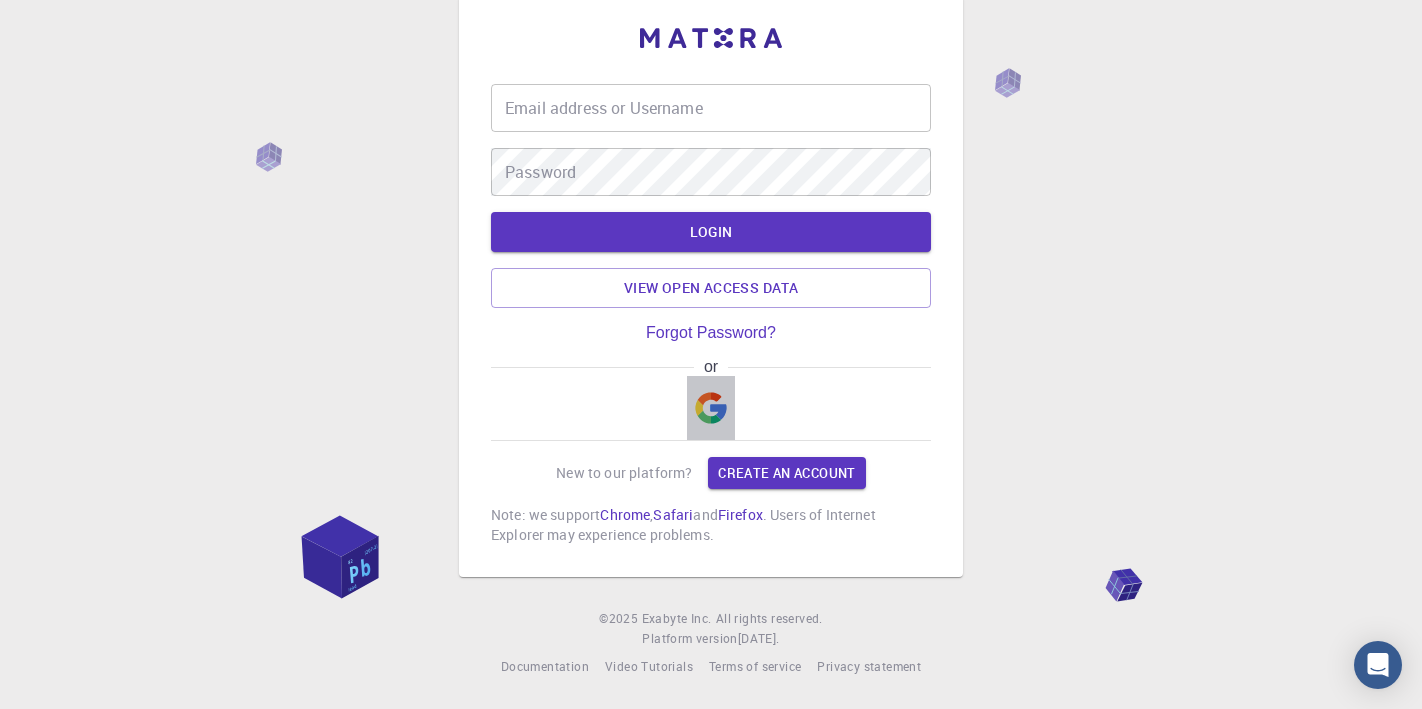 click at bounding box center (711, 408) 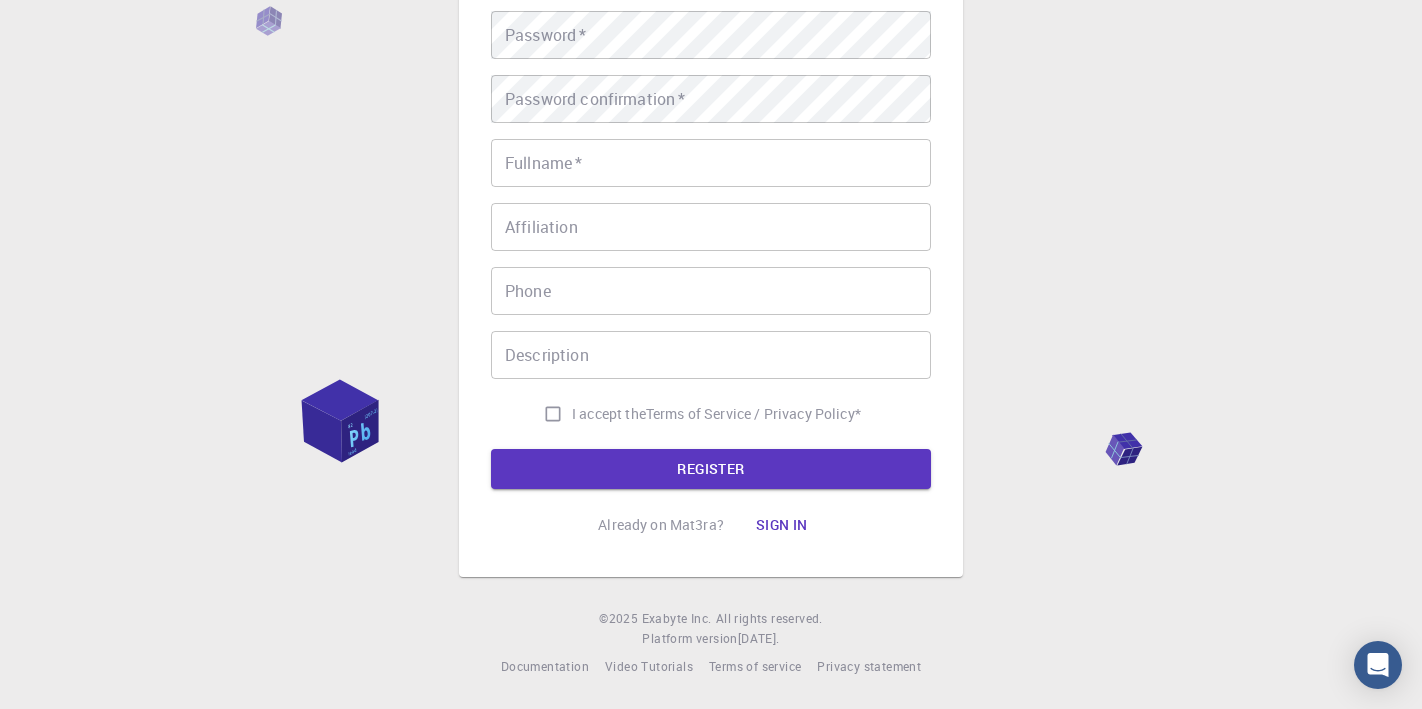scroll, scrollTop: 311, scrollLeft: 0, axis: vertical 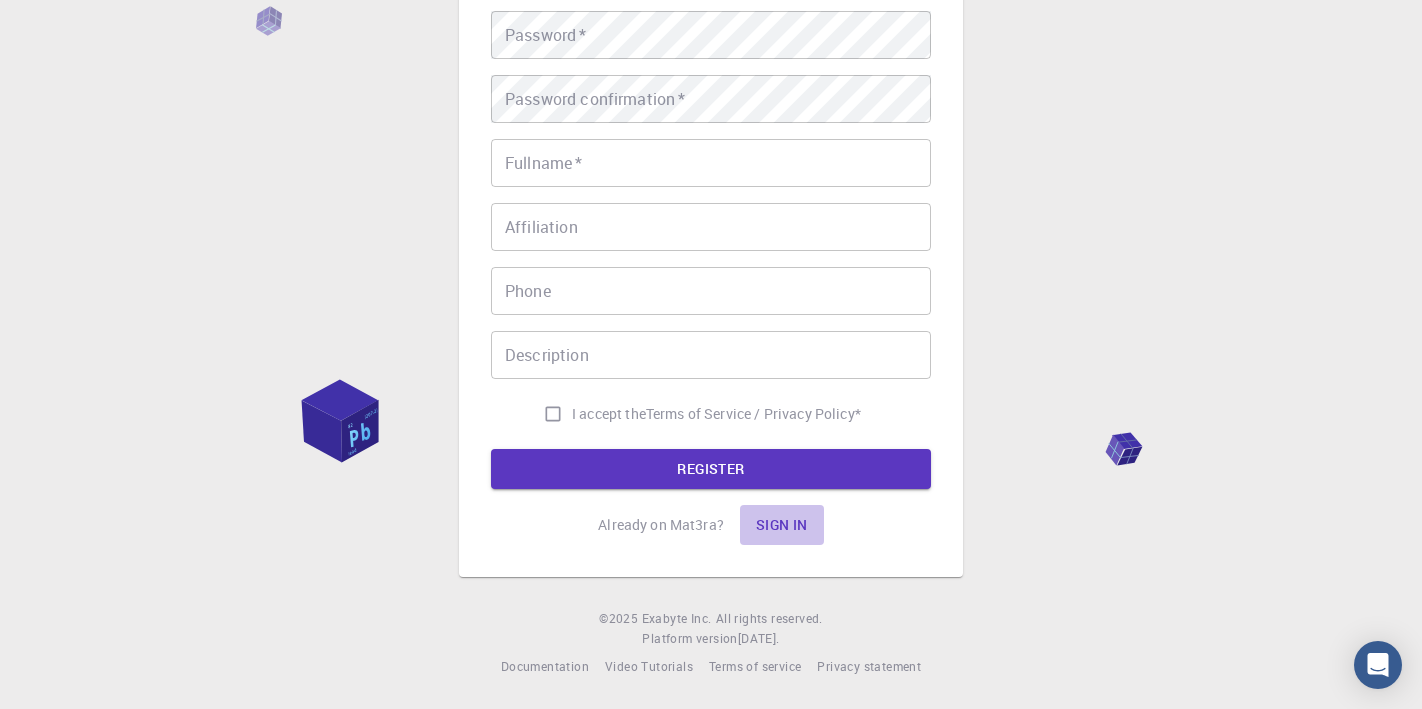 click on "Sign in" at bounding box center [782, 525] 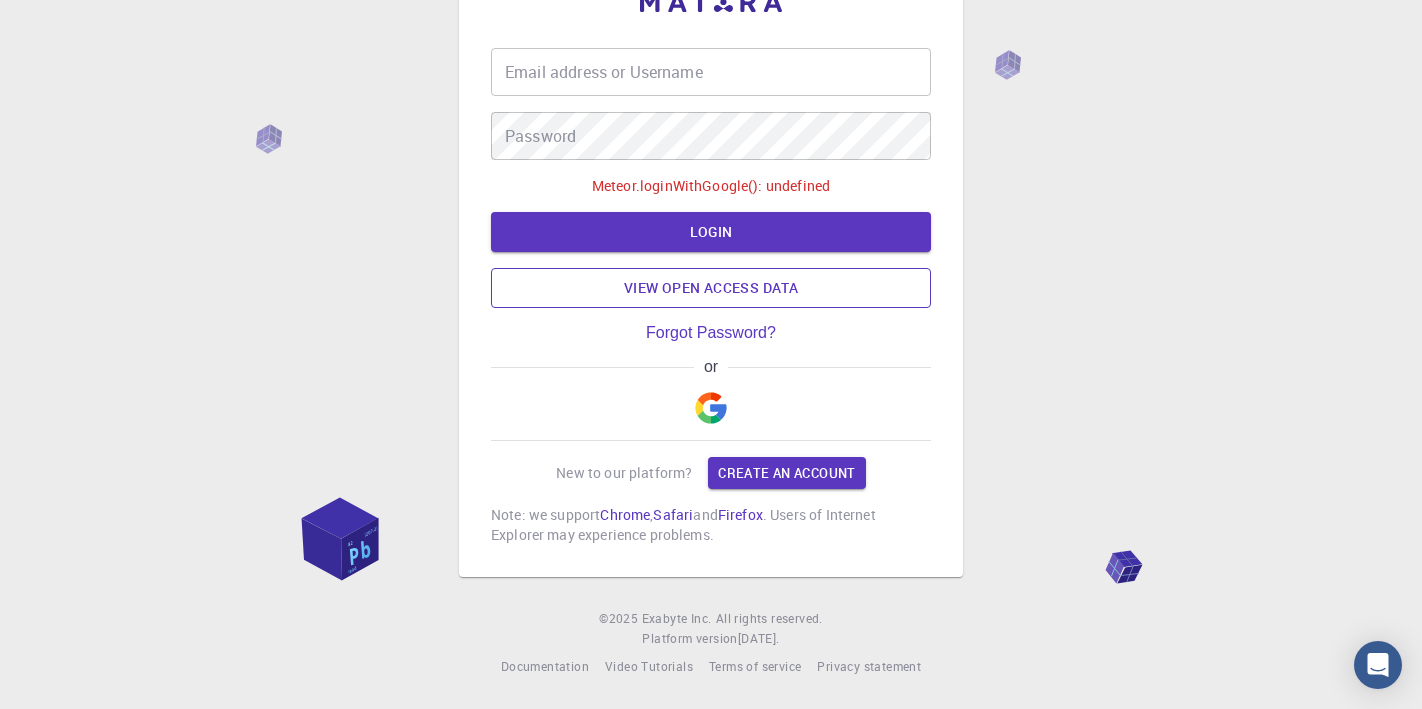 click on "View open access data" at bounding box center (711, 288) 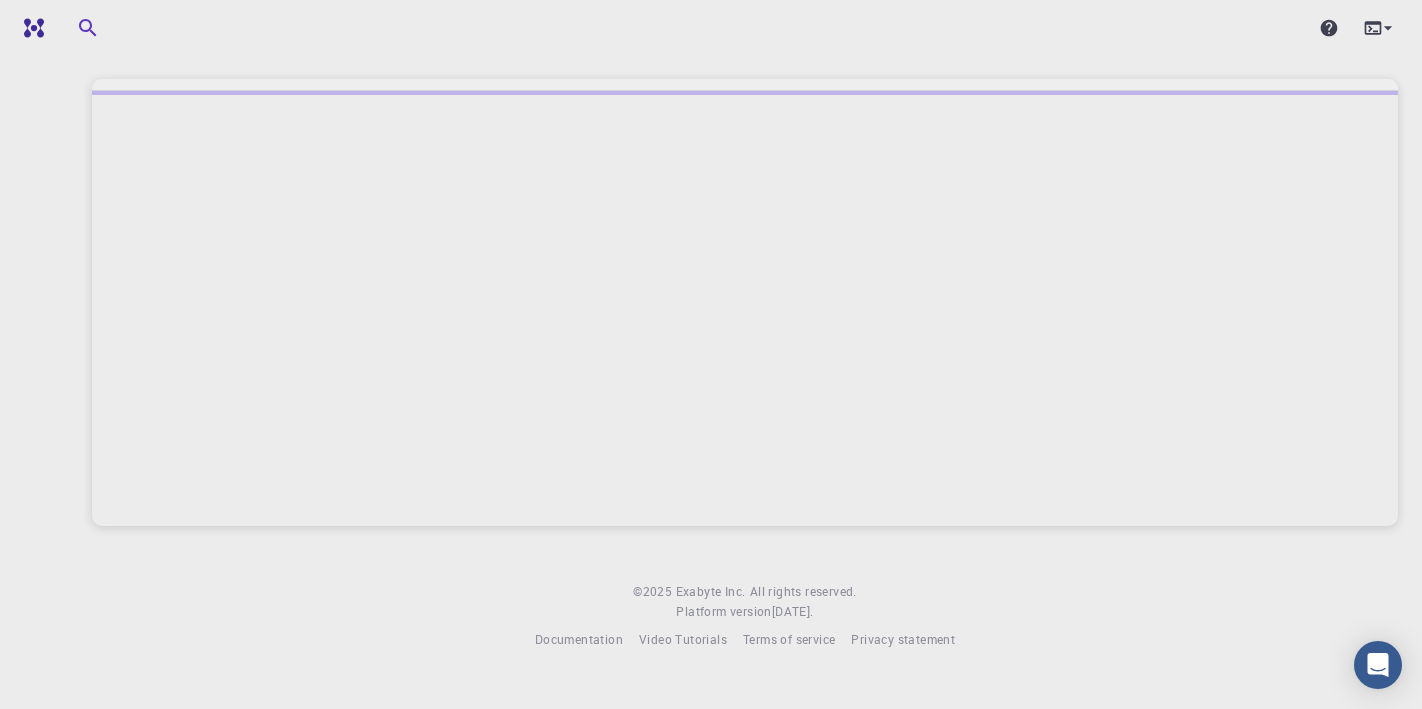 scroll, scrollTop: 0, scrollLeft: 0, axis: both 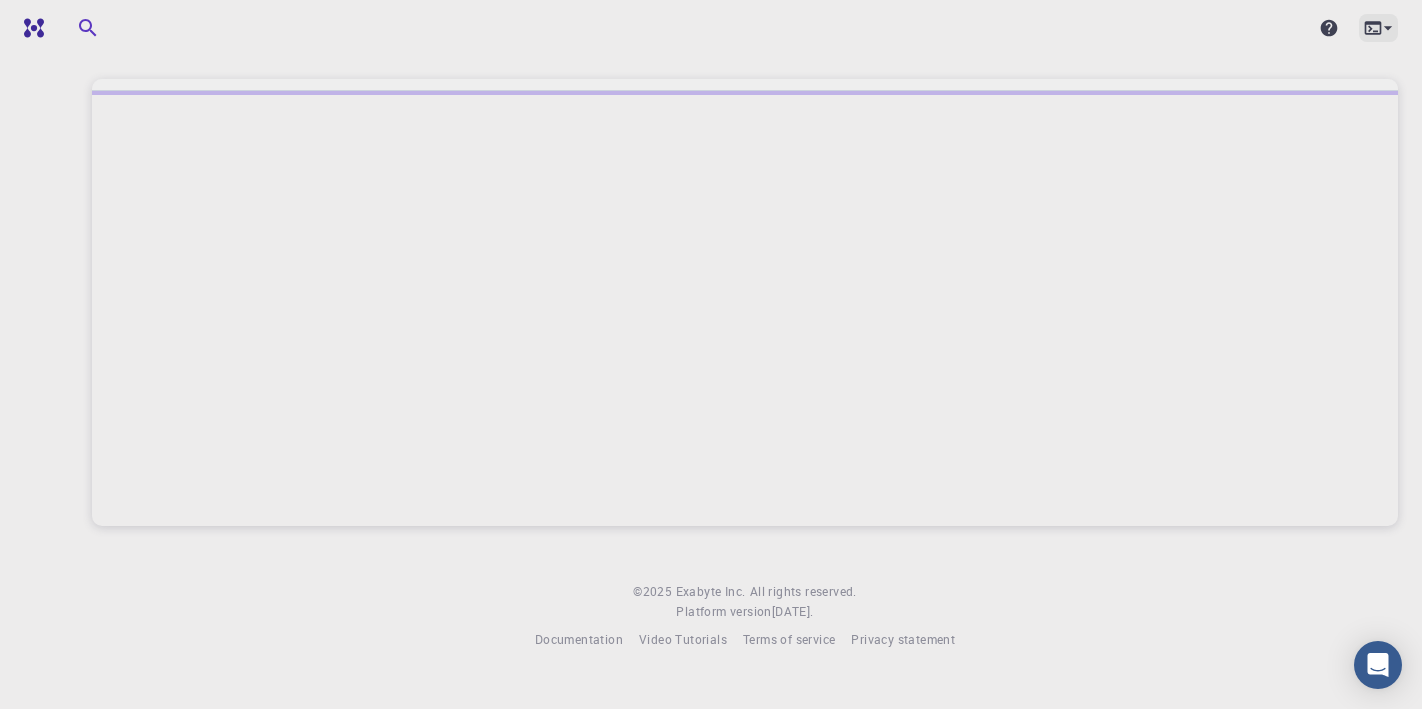 click 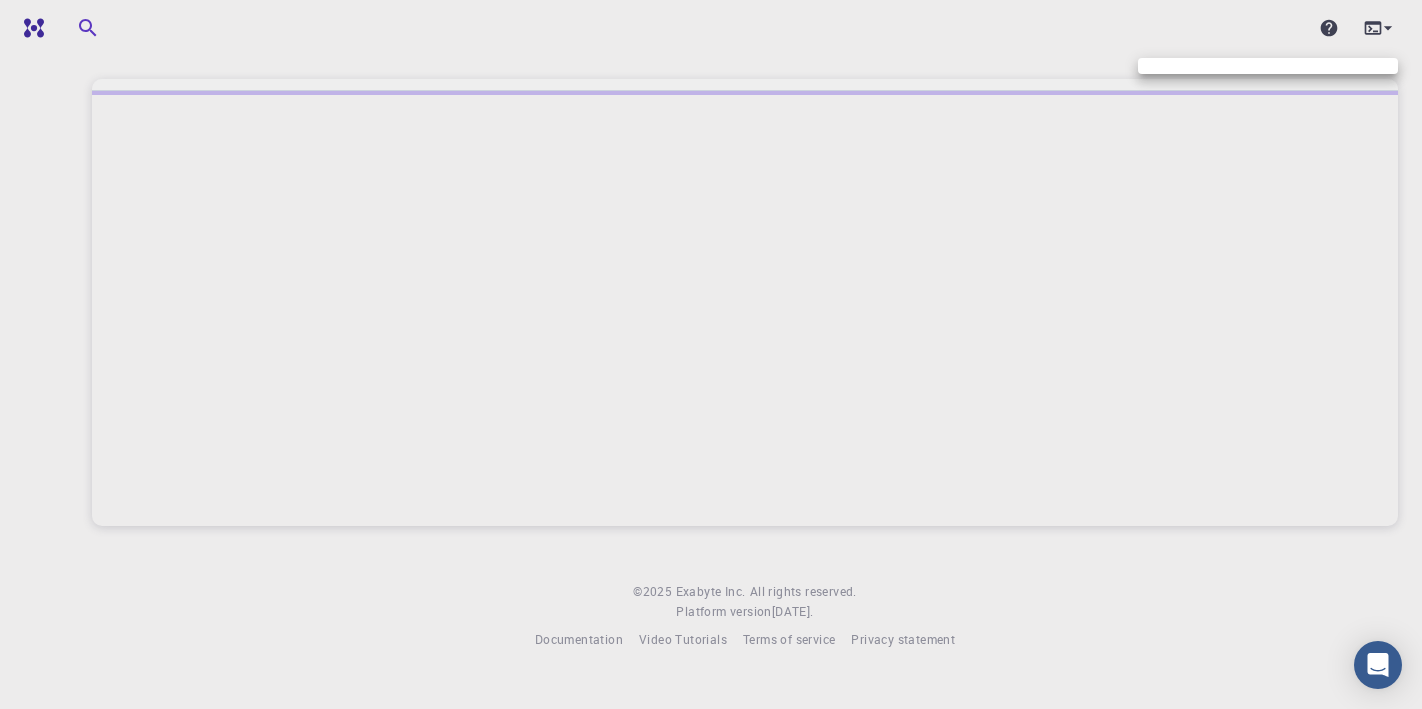 click at bounding box center (711, 354) 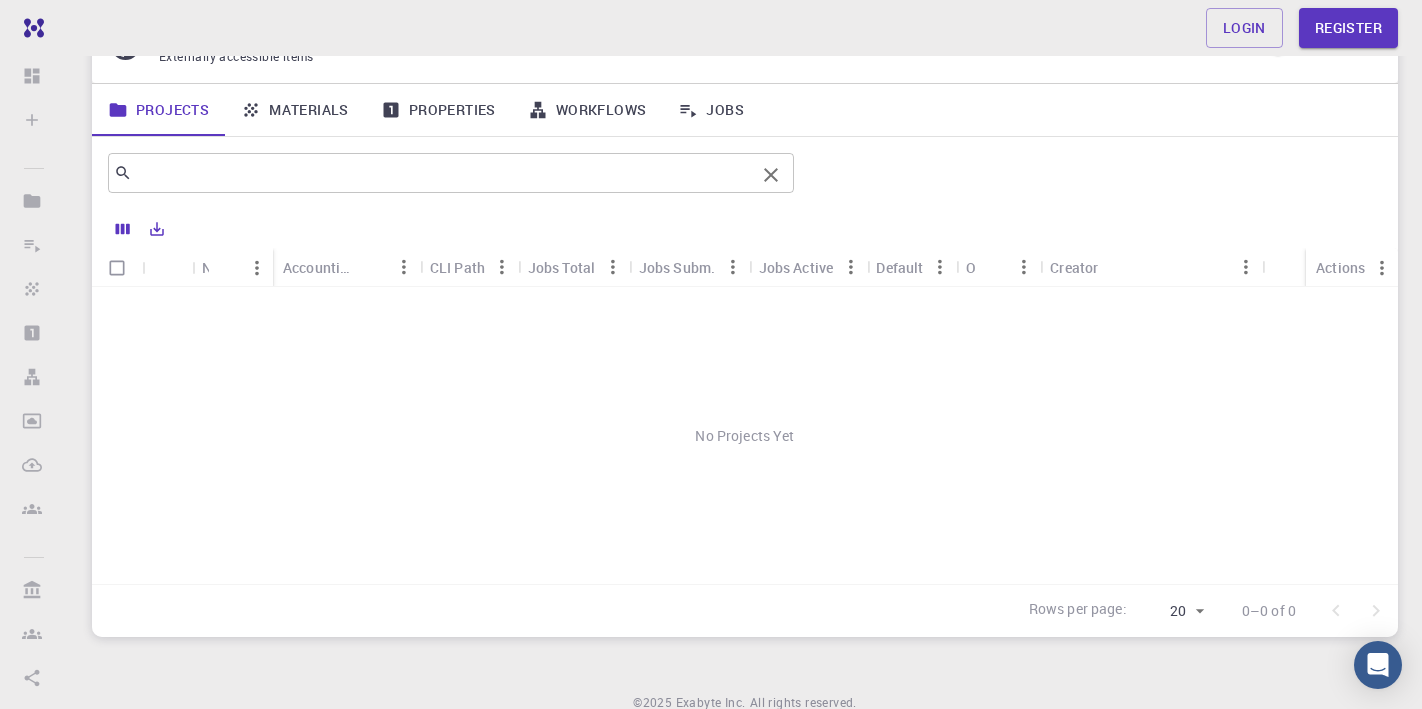 scroll, scrollTop: 0, scrollLeft: 0, axis: both 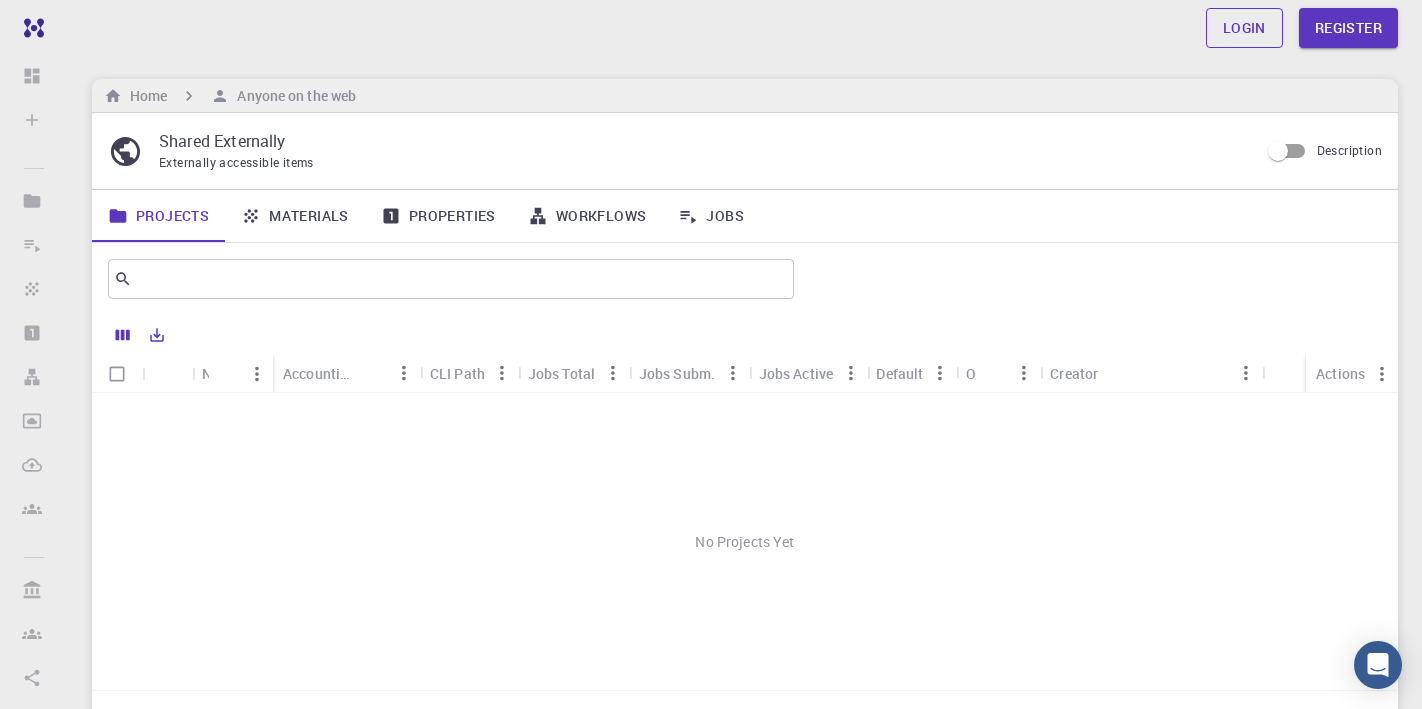 click on "Login" at bounding box center [1244, 28] 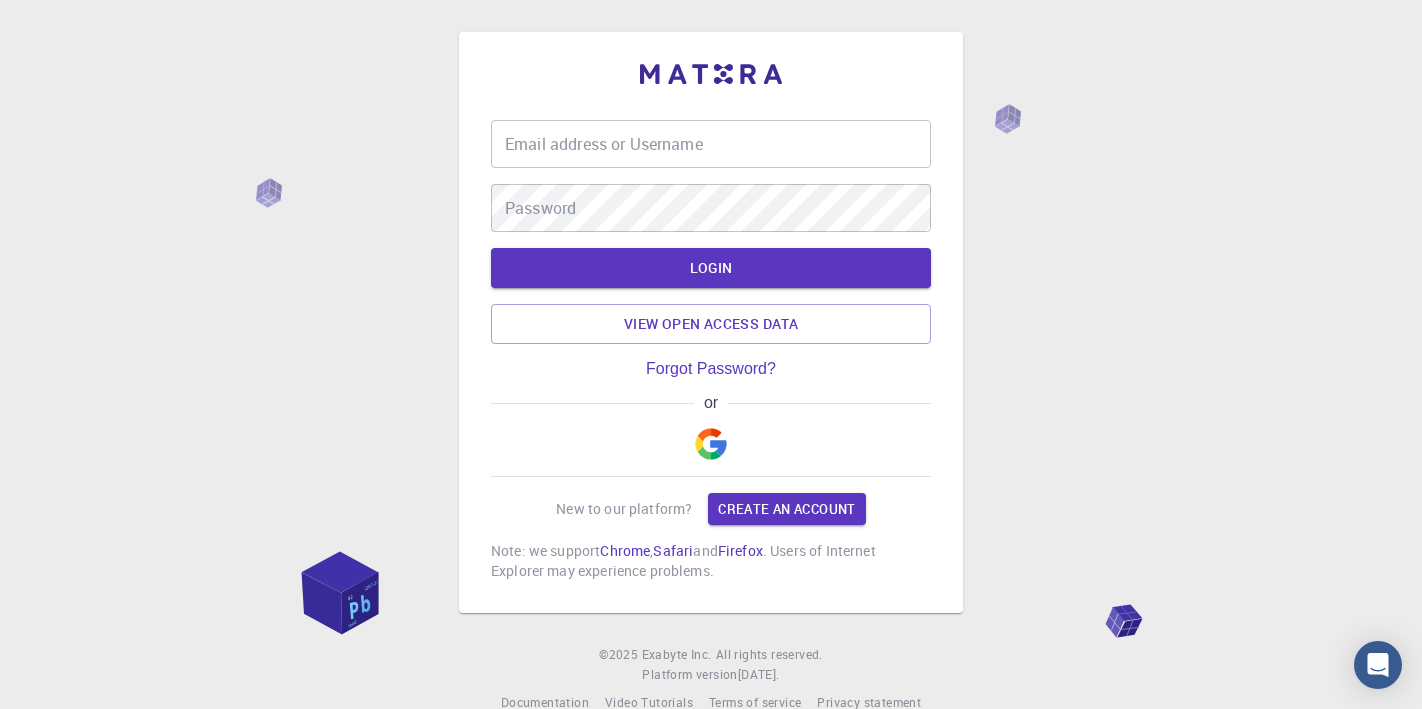 click at bounding box center (711, 444) 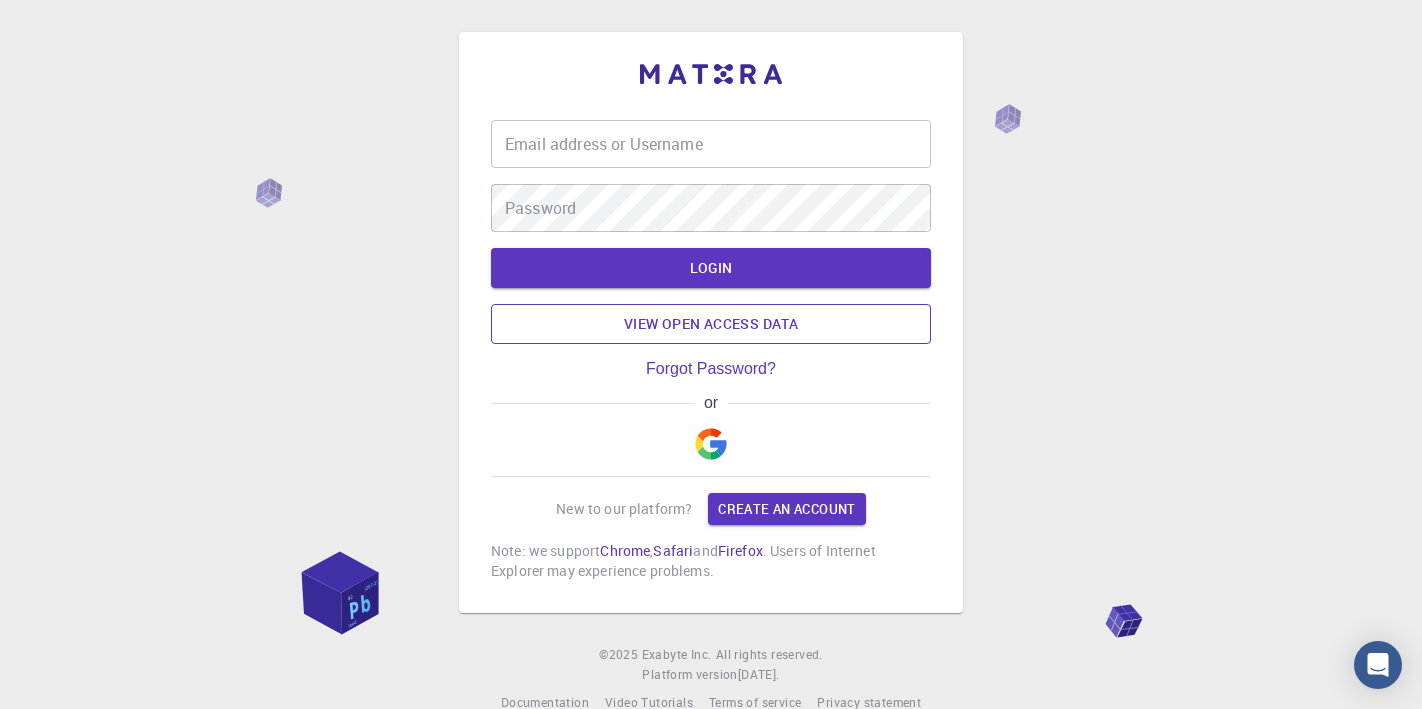 scroll, scrollTop: 39, scrollLeft: 0, axis: vertical 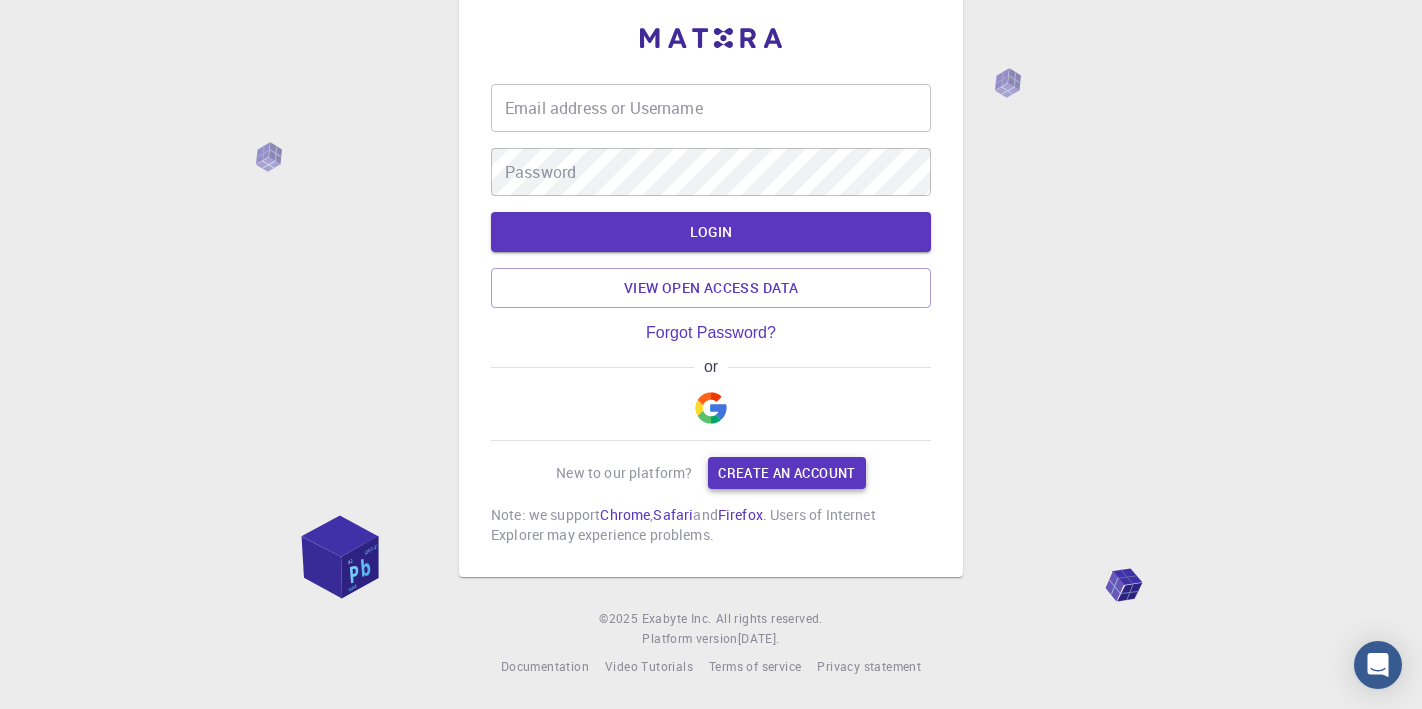click on "Create an account" at bounding box center [786, 473] 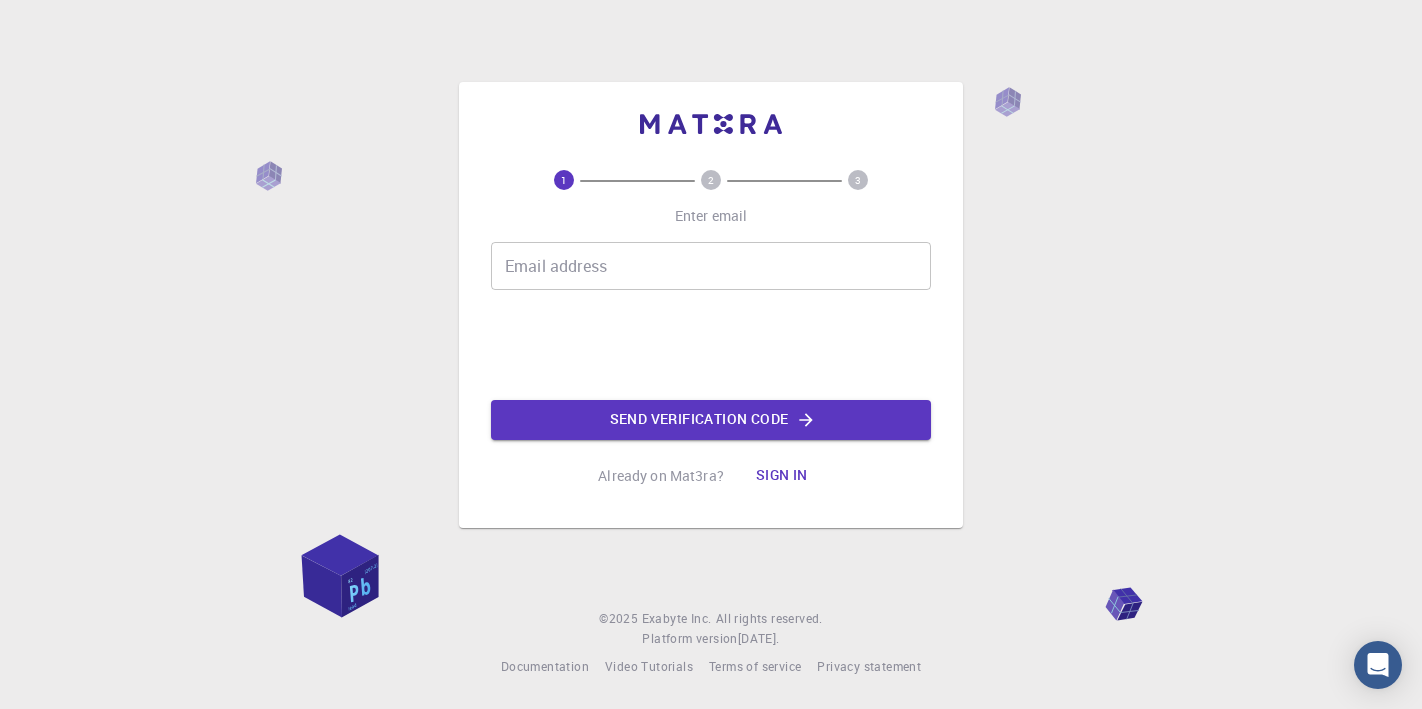 scroll, scrollTop: 0, scrollLeft: 0, axis: both 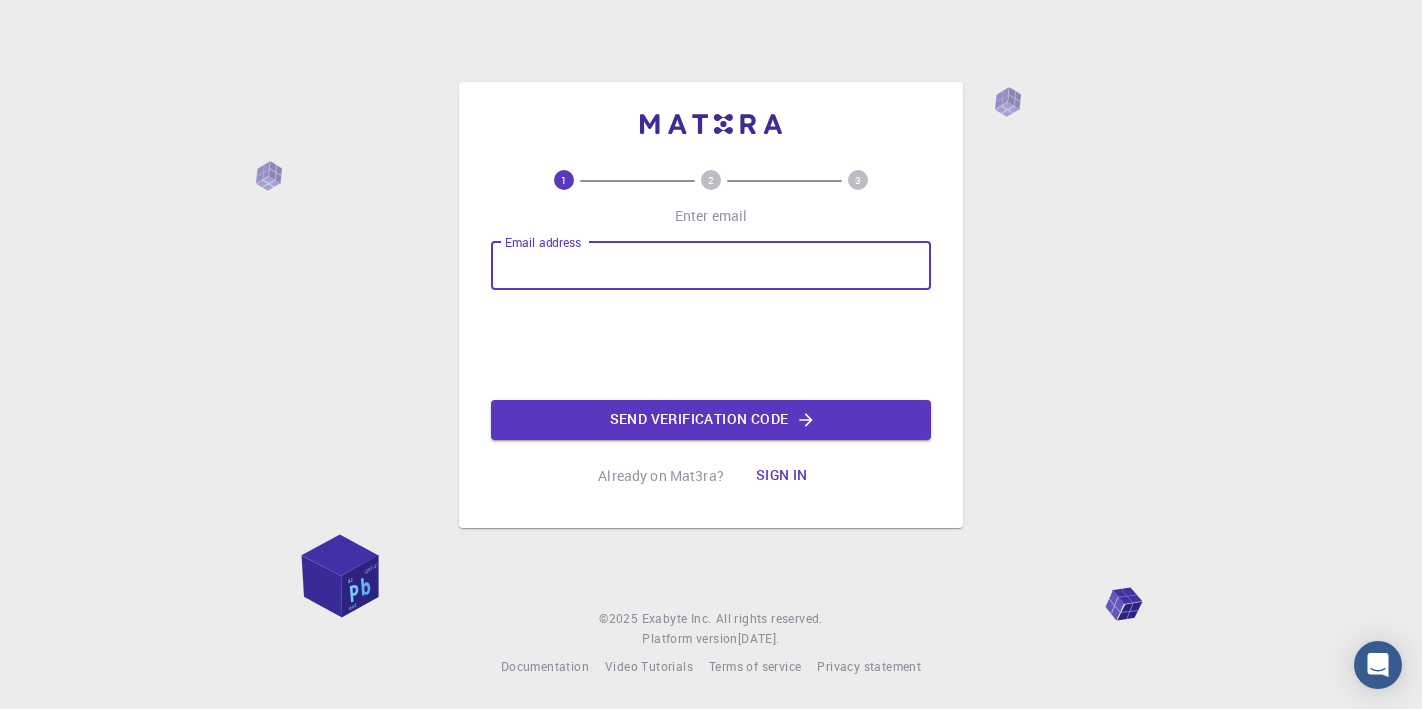click on "Email address" at bounding box center [711, 266] 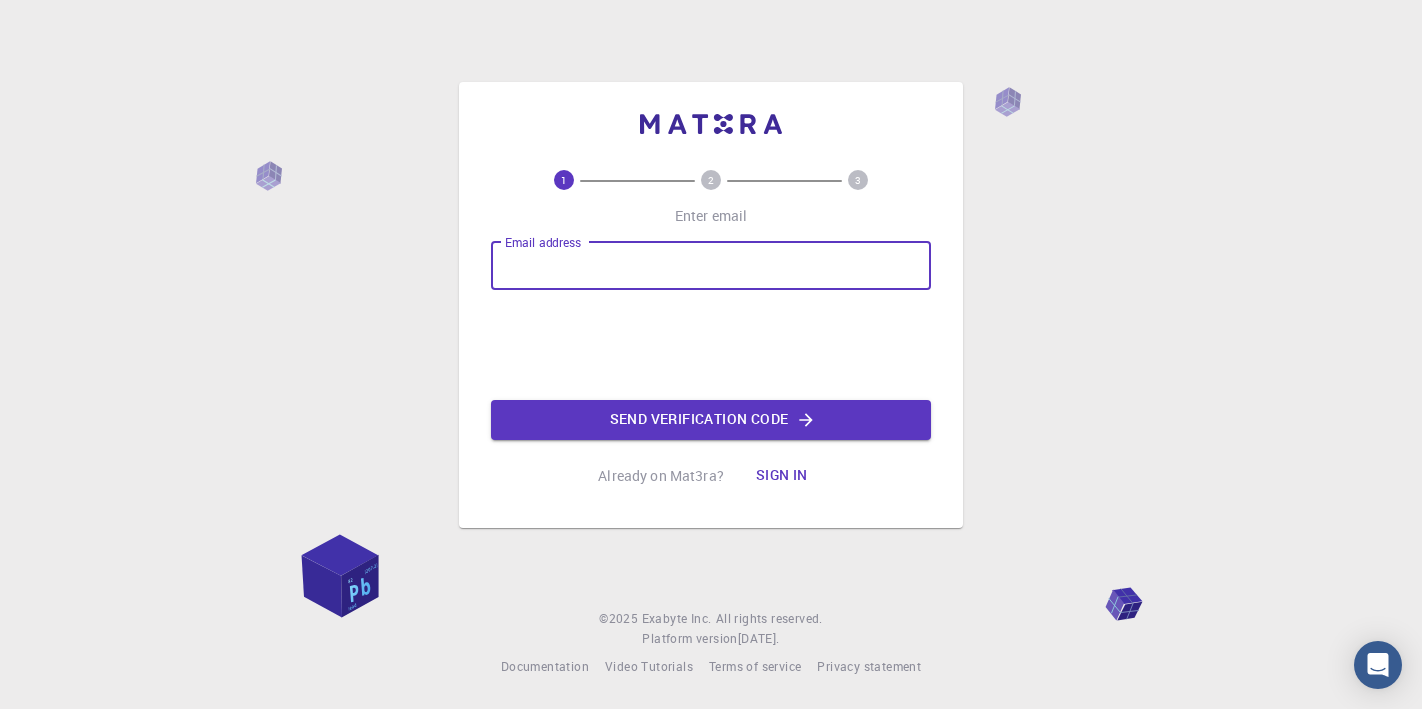click on "Email address" at bounding box center [711, 266] 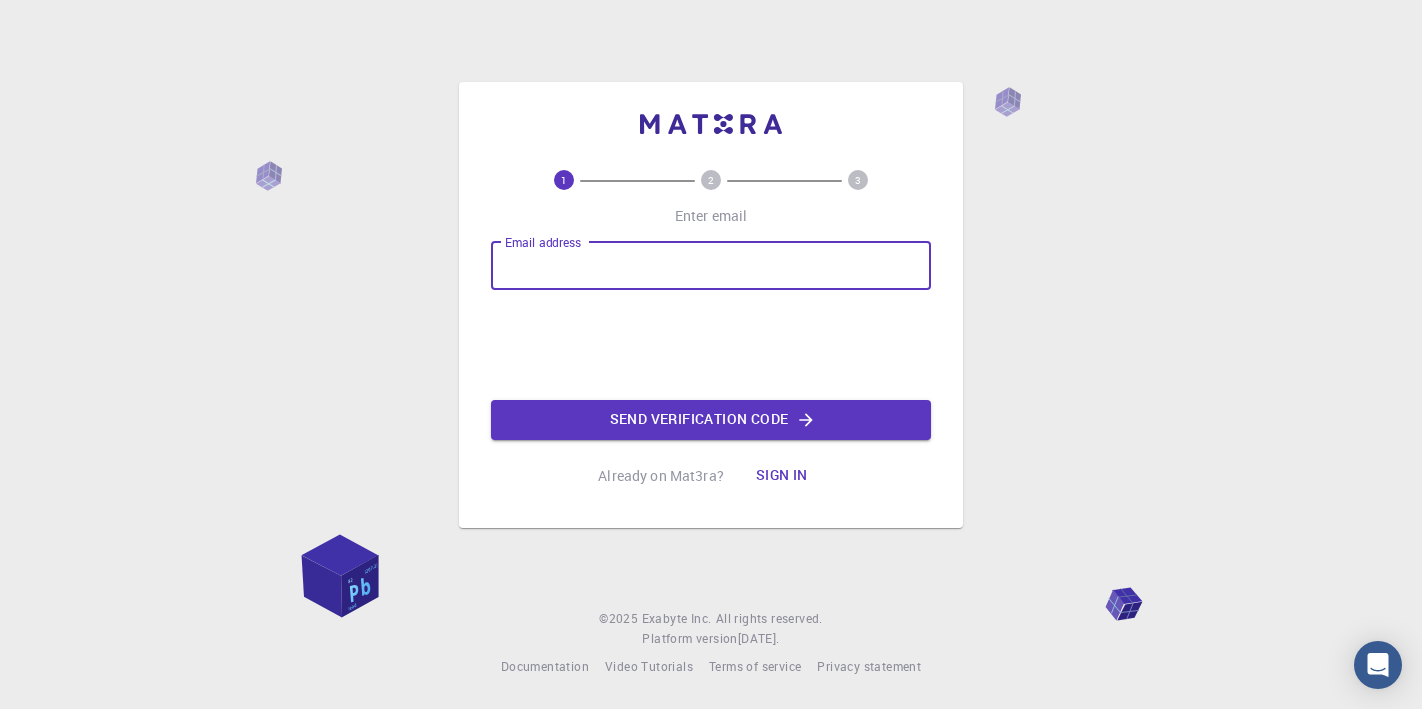 type on "[EMAIL_ADDRESS][DOMAIN_NAME]" 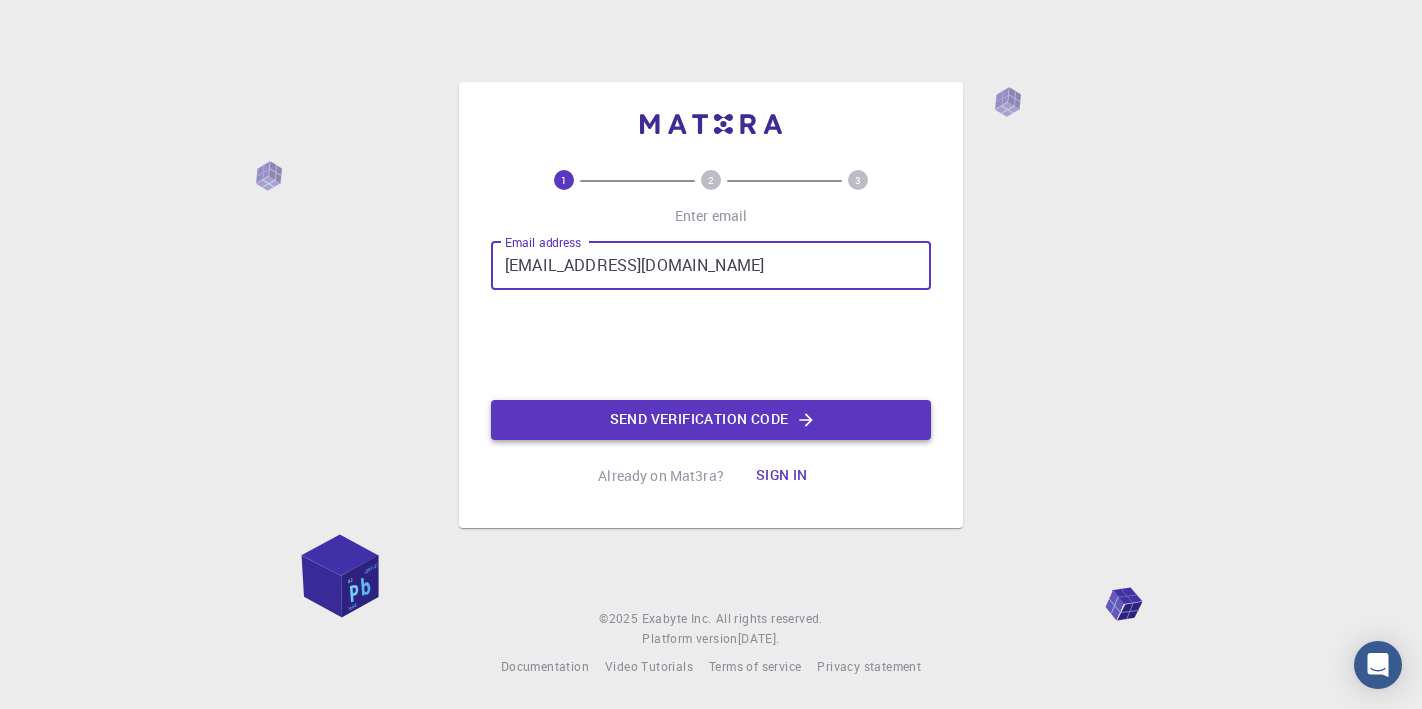 click on "Send verification code" 